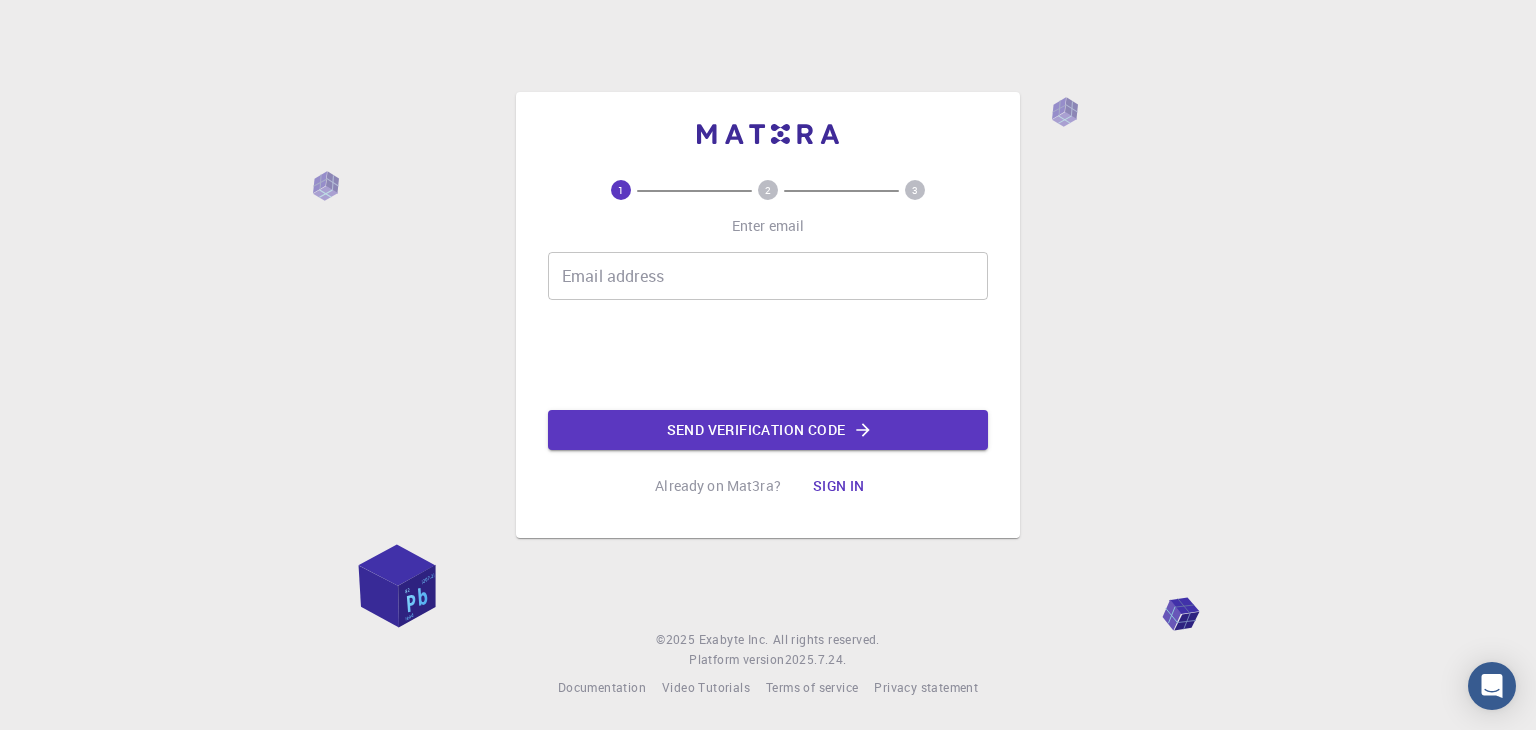 scroll, scrollTop: 0, scrollLeft: 0, axis: both 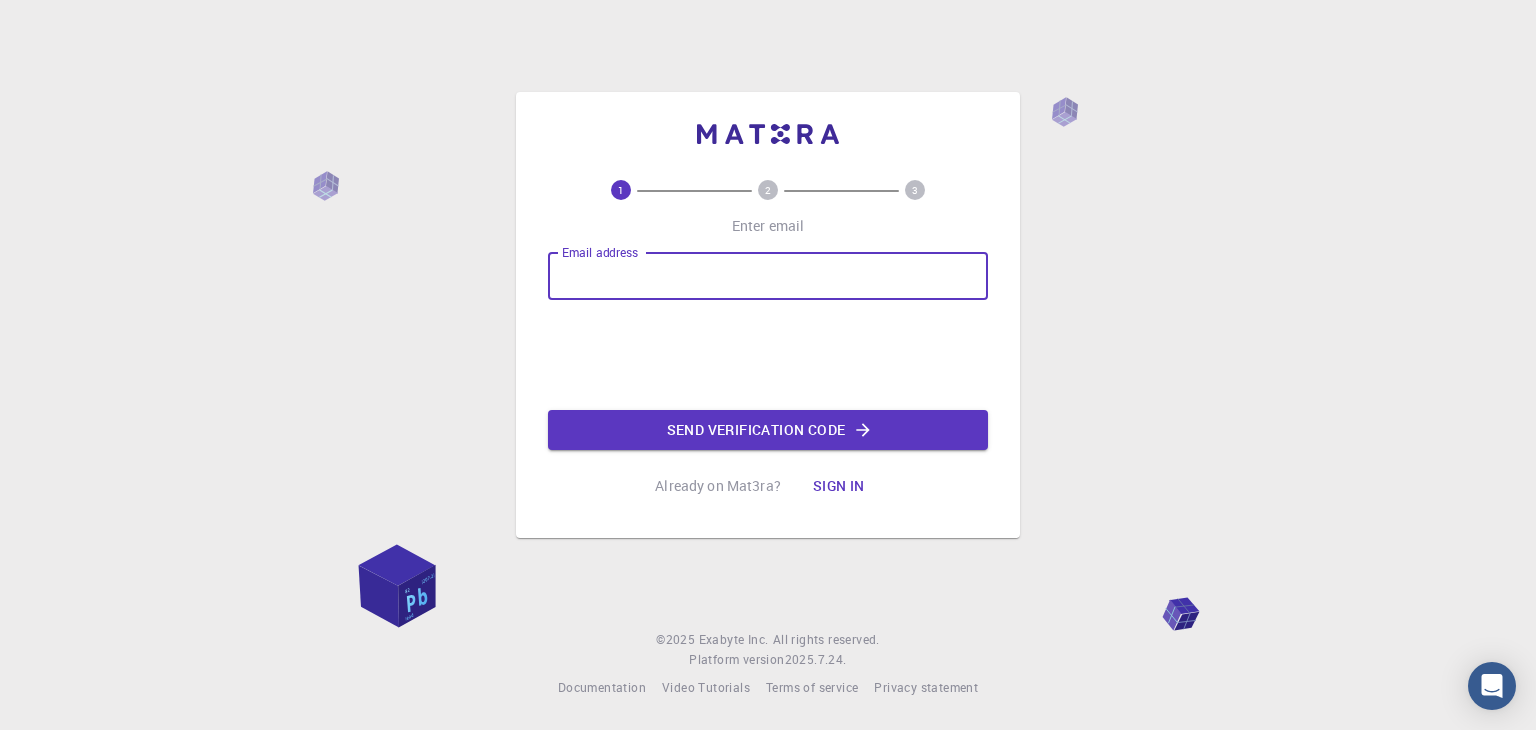 click on "Email address" at bounding box center (768, 276) 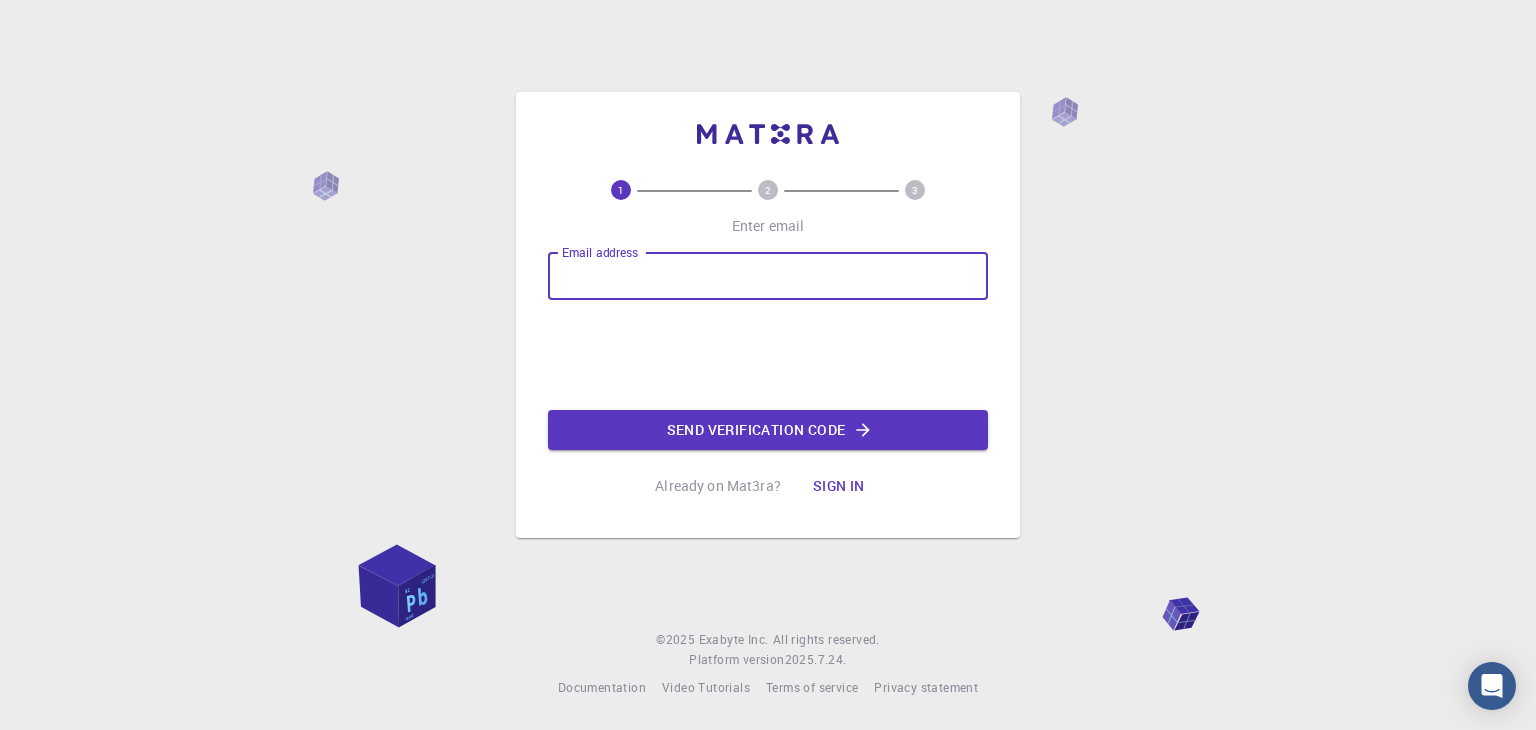 type on "[EMAIL]" 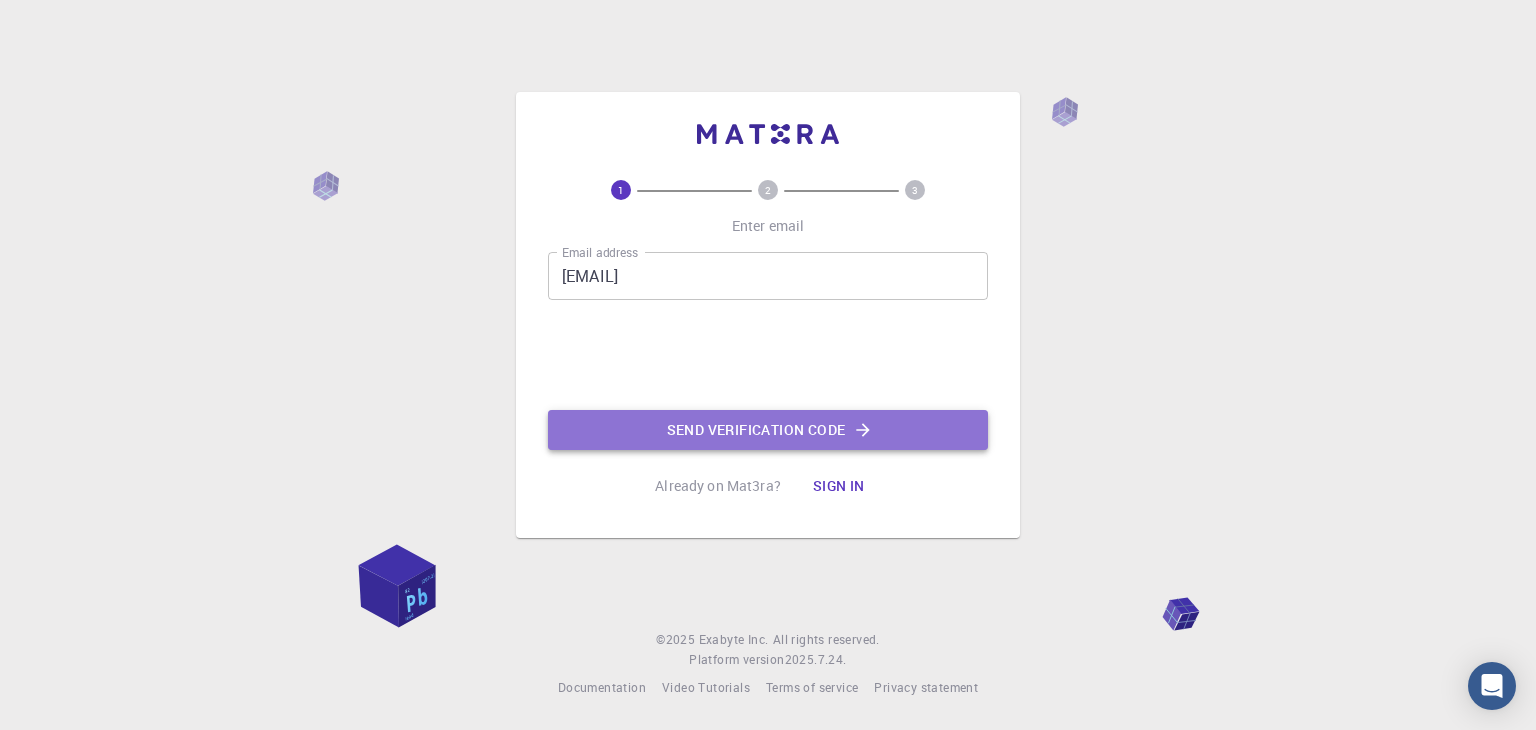 click on "Send verification code" 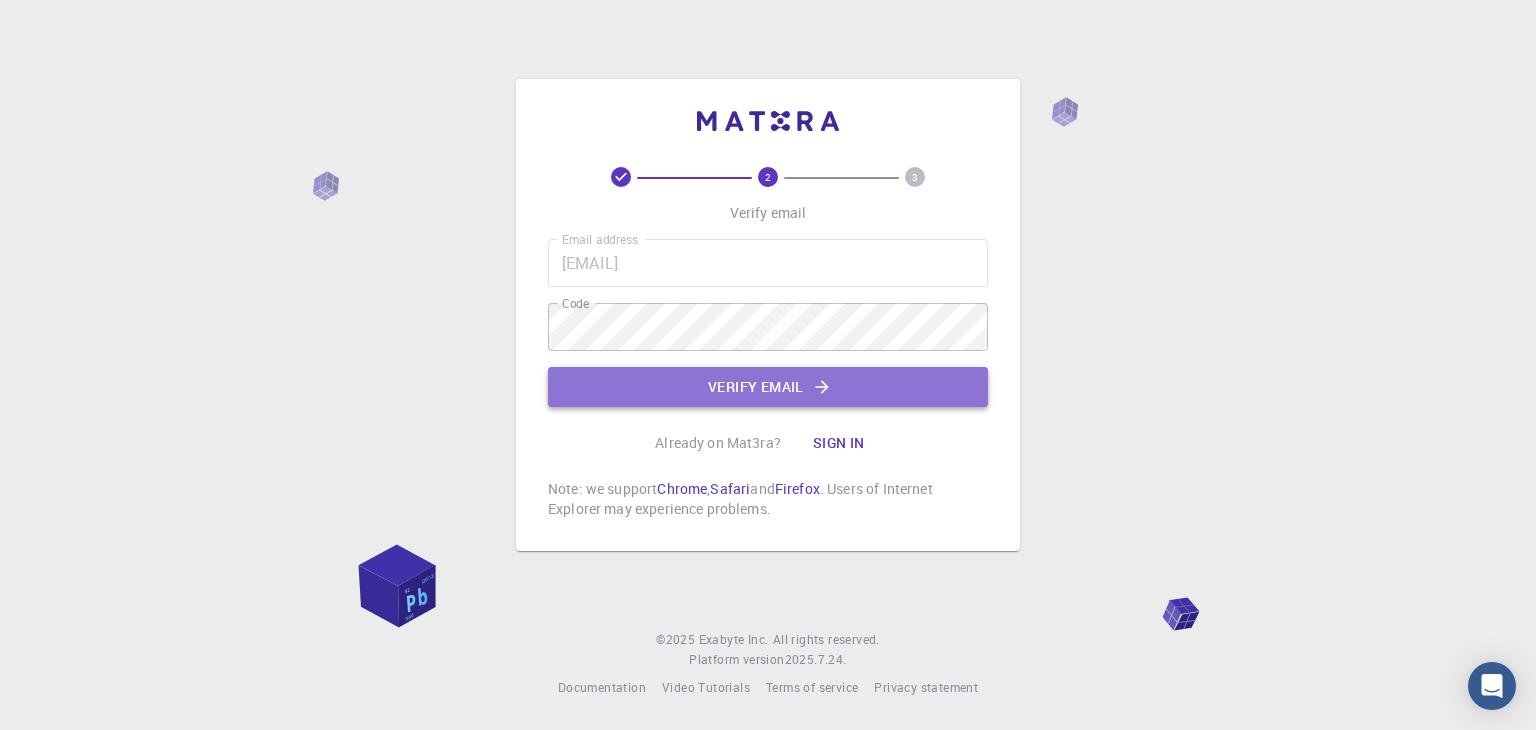click on "Verify email" 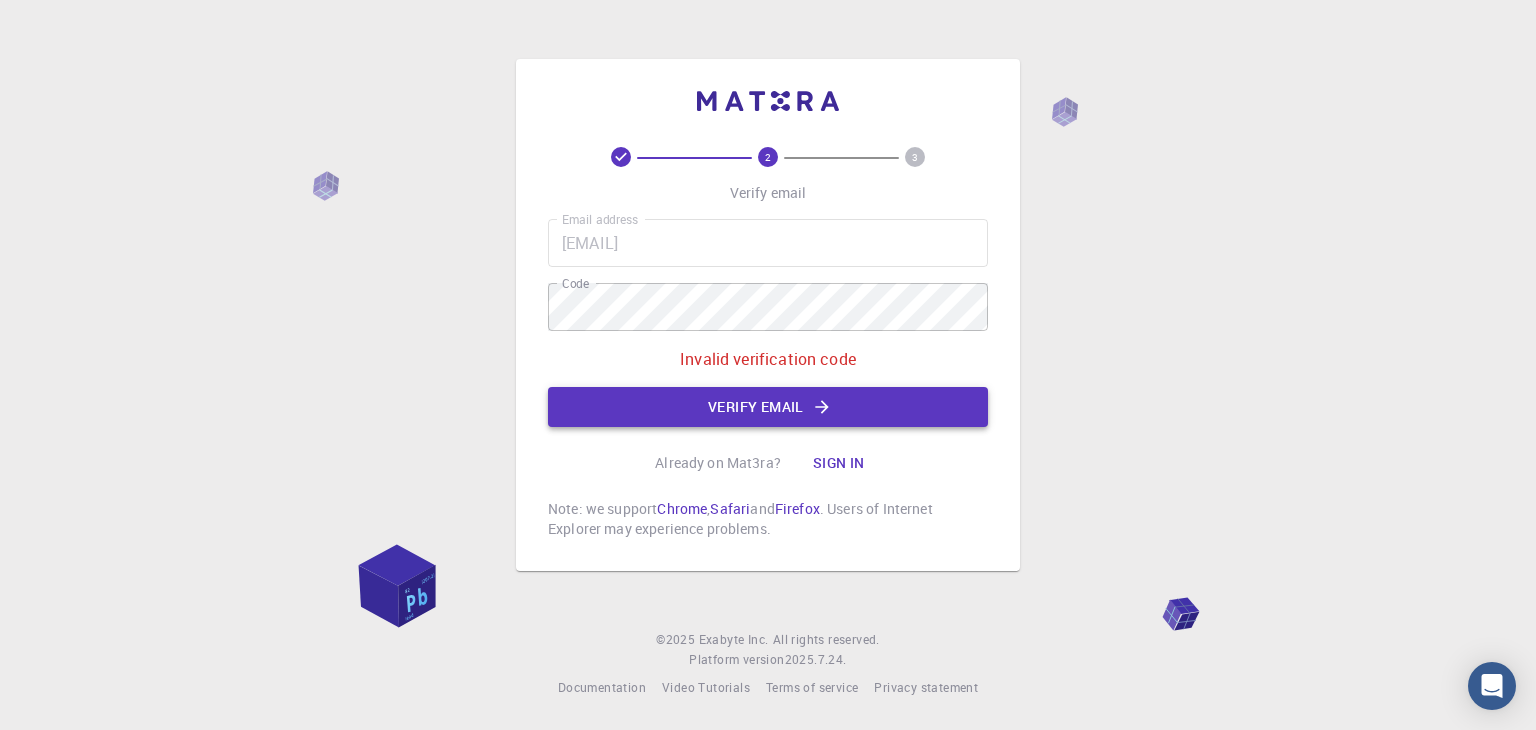 click on "Verify email" at bounding box center (768, 407) 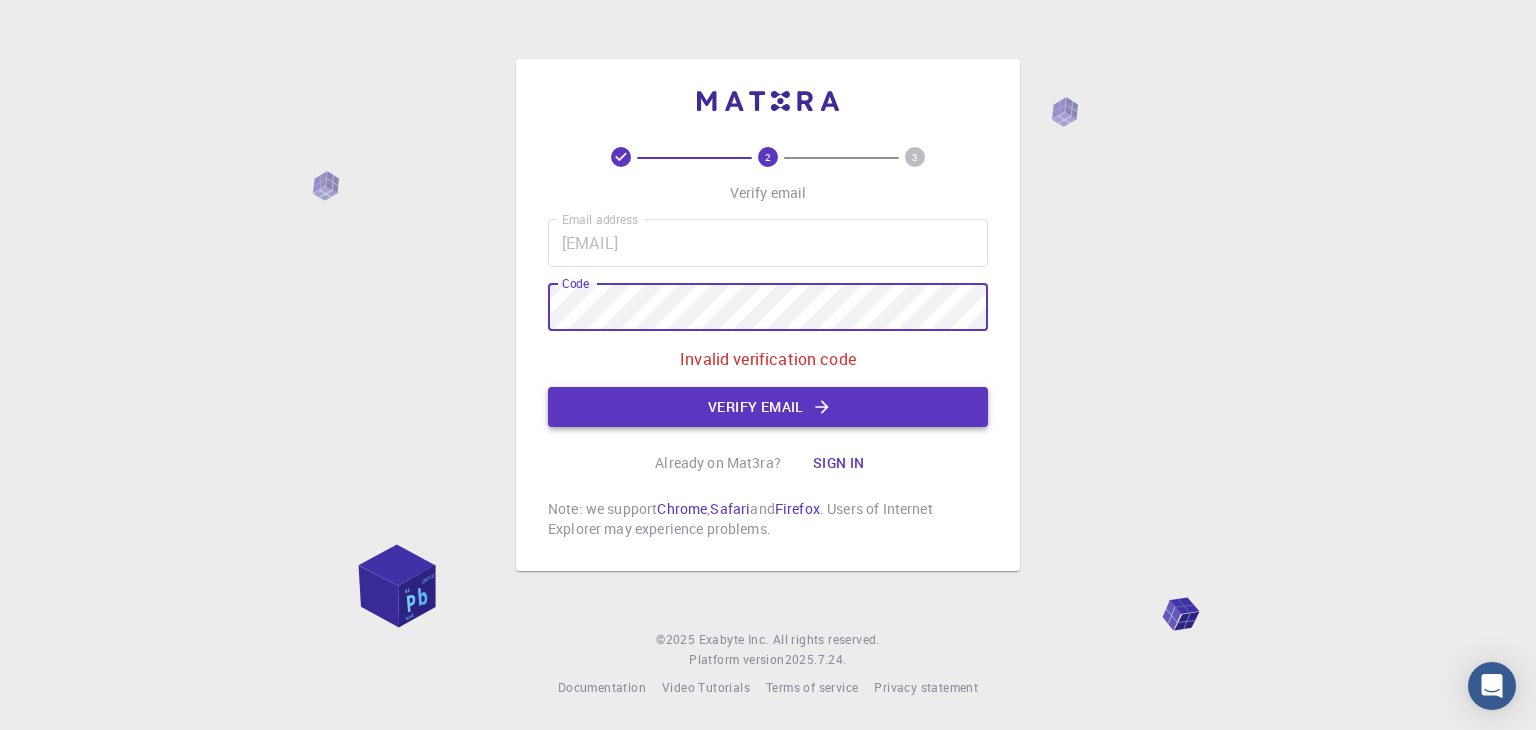 click on "Verify email" at bounding box center (768, 407) 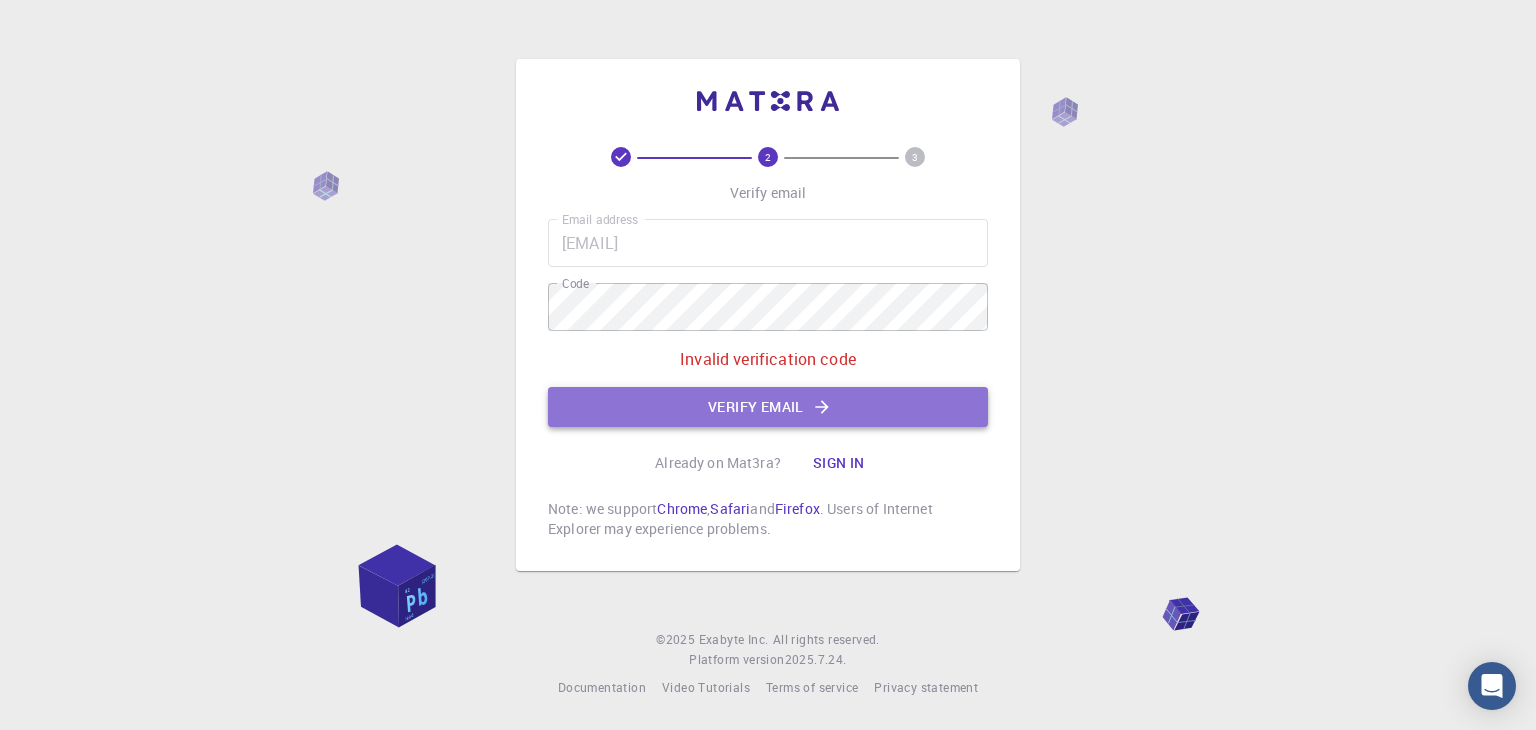 click on "Verify email" at bounding box center (768, 407) 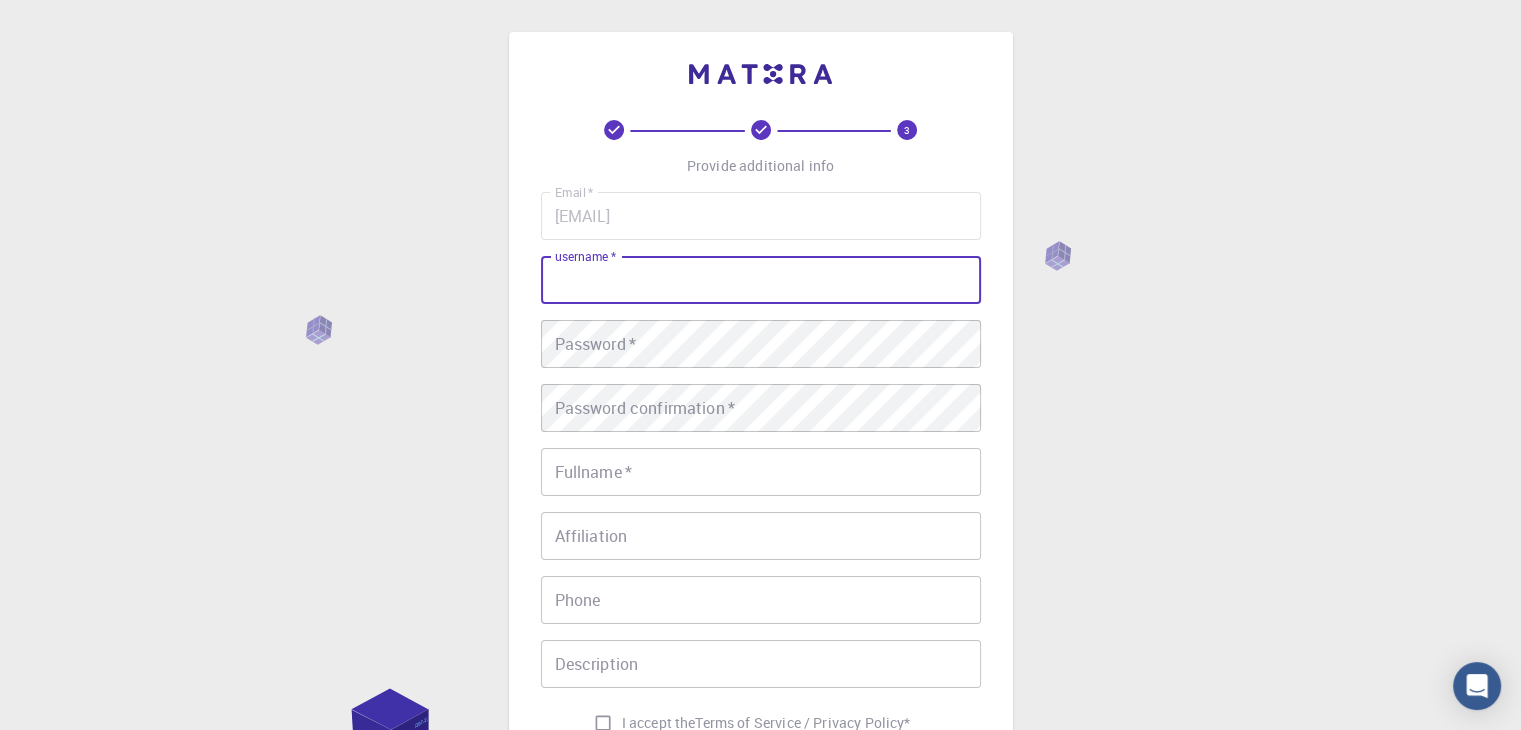 click on "username   *" at bounding box center (761, 280) 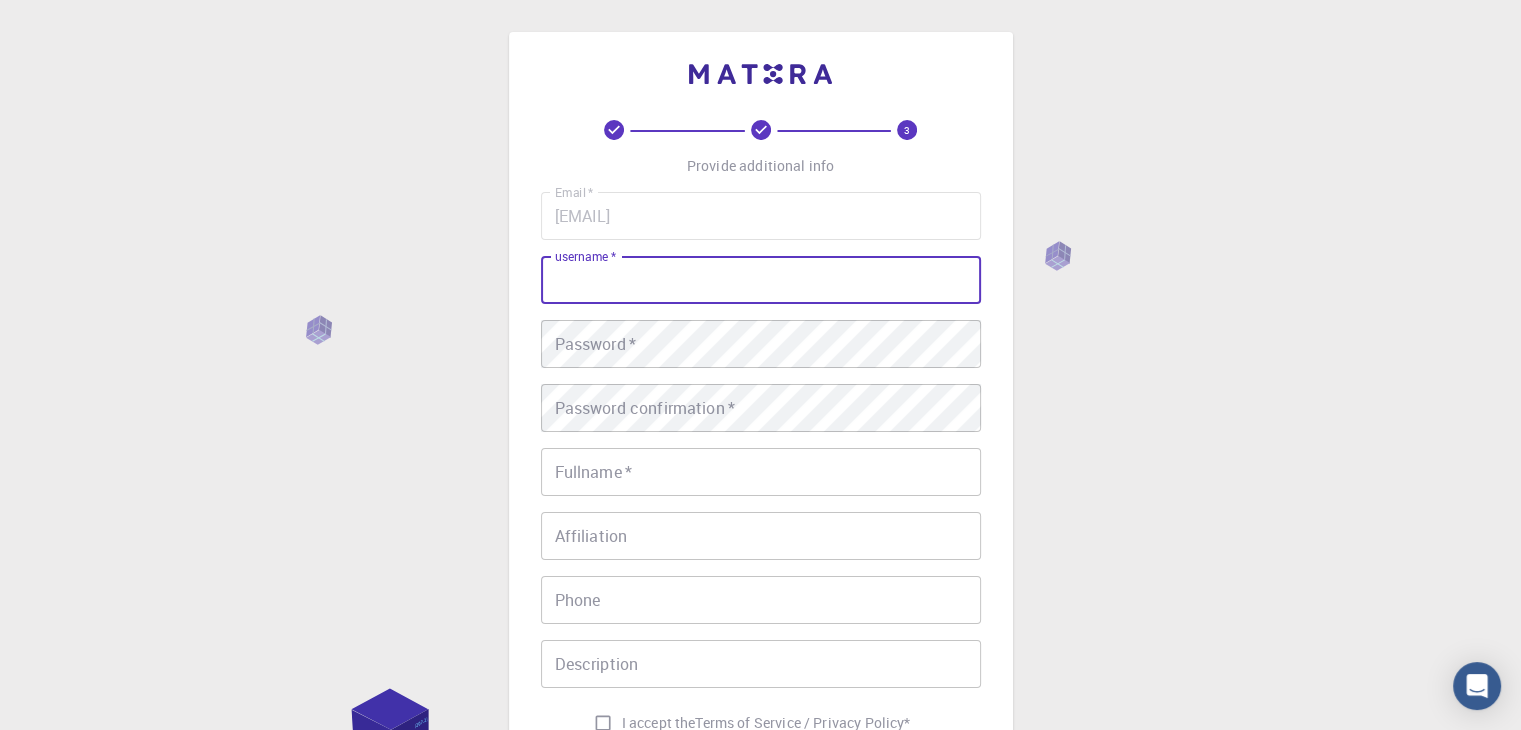 click on "username   *" at bounding box center [761, 280] 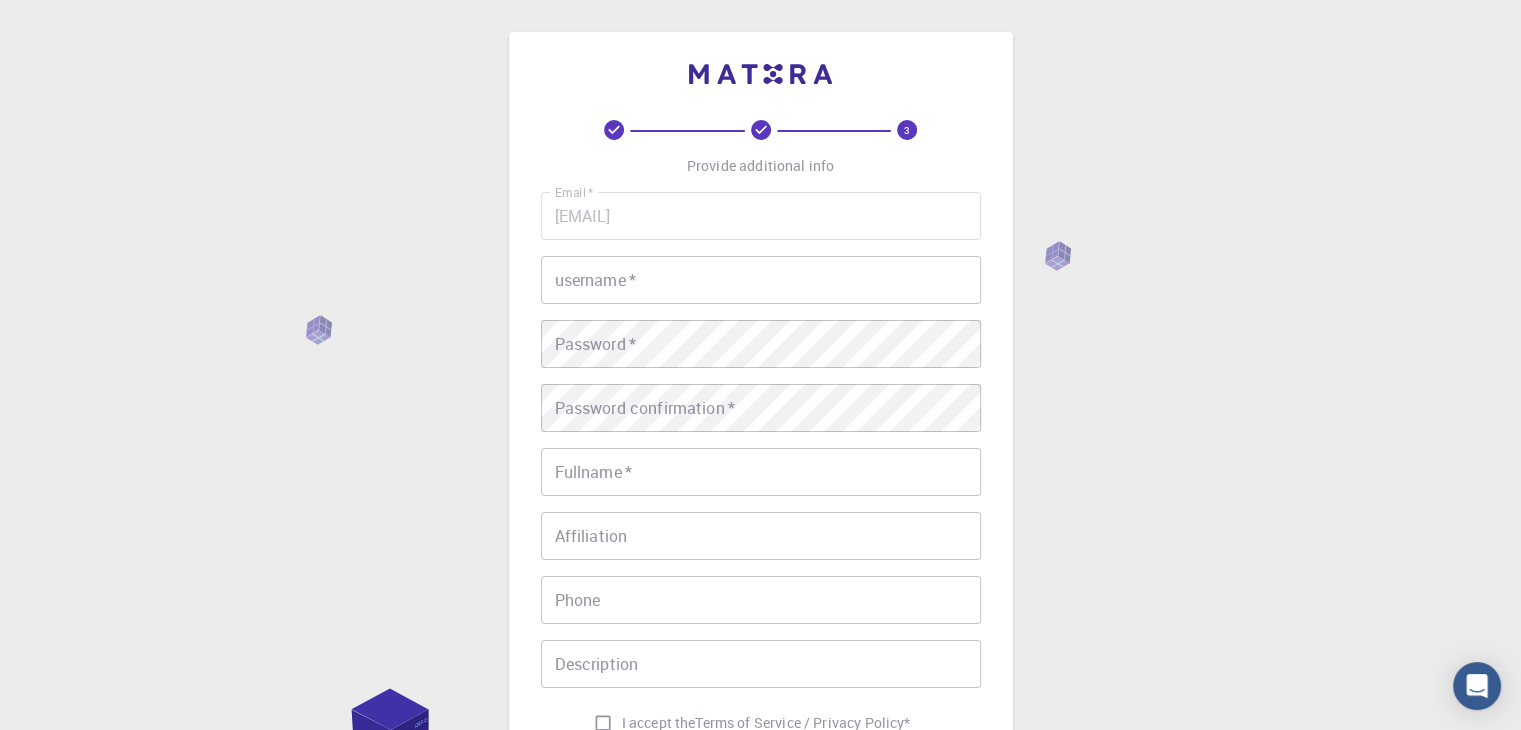 click on "3 Provide additional info Email   * [EMAIL] Email   * username   * username   * Password   * Password   * Password confirmation   * Password confirmation   * Fullname   * Fullname   * Affiliation Affiliation Phone Phone Description Description I accept the  Terms of Service / Privacy Policy  * REGISTER Already on Mat3ra? Sign in ©  2025   Exabyte Inc.   All rights reserved. Platform version  2025.7.24 . Documentation Video Tutorials Terms of service Privacy statement" at bounding box center [760, 509] 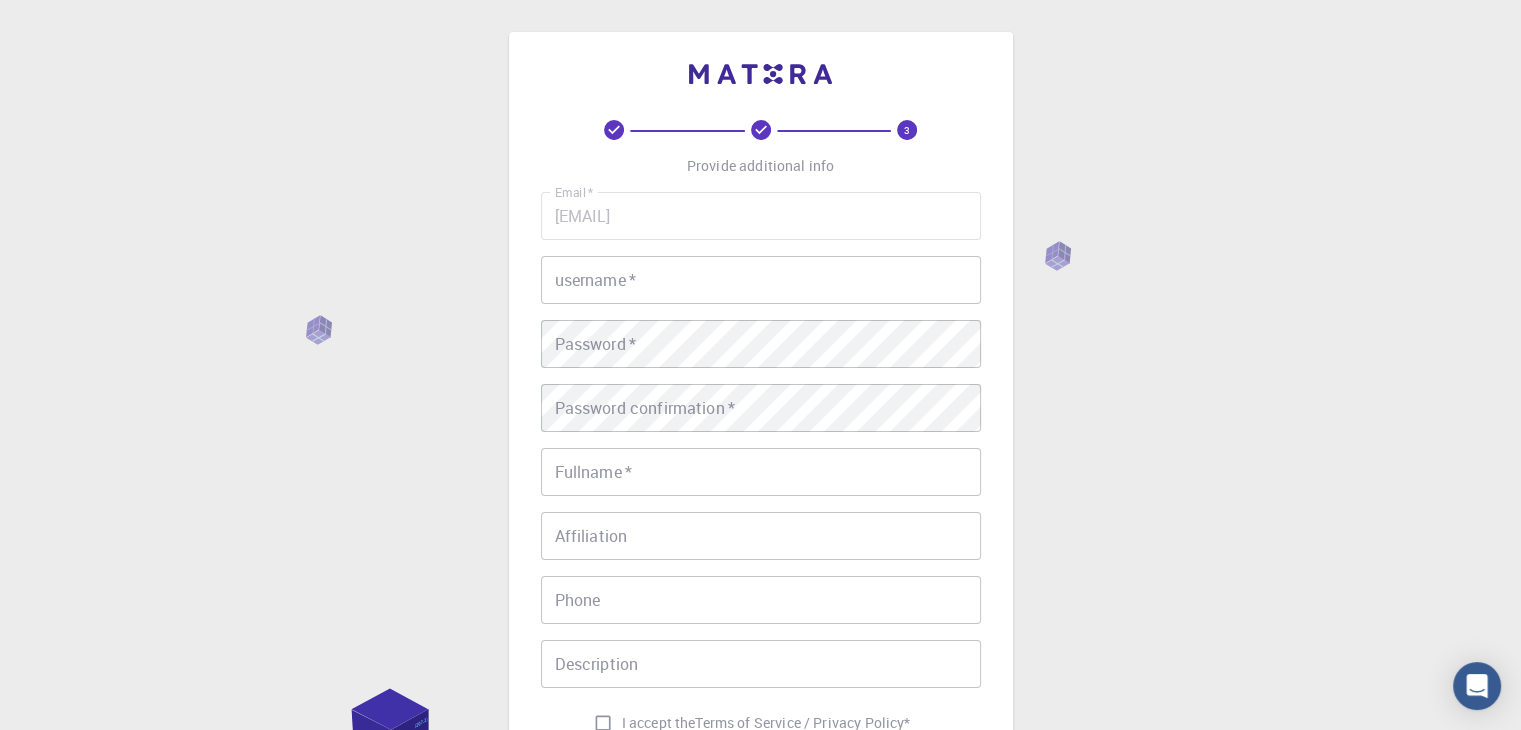 click on "3 Provide additional info Email   * [EMAIL] Email   * username   * username   * Password   * Password   * Password confirmation   * Password confirmation   * Fullname   * Fullname   * Affiliation Affiliation Phone Phone Description Description I accept the  Terms of Service / Privacy Policy  * REGISTER Already on Mat3ra? Sign in ©  2025   Exabyte Inc.   All rights reserved. Platform version  2025.7.24 . Documentation Video Tutorials Terms of service Privacy statement" at bounding box center [760, 509] 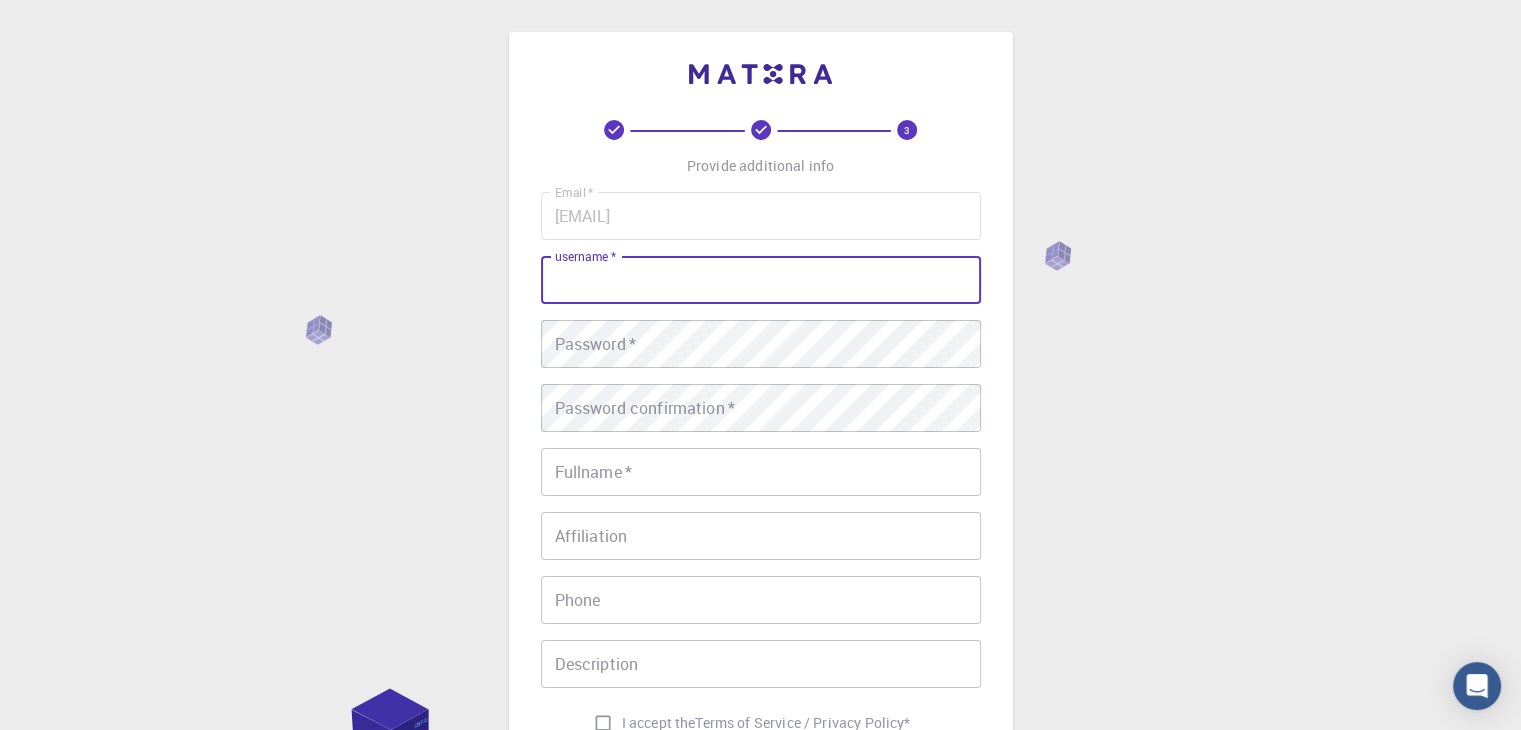 click on "username   *" at bounding box center [761, 280] 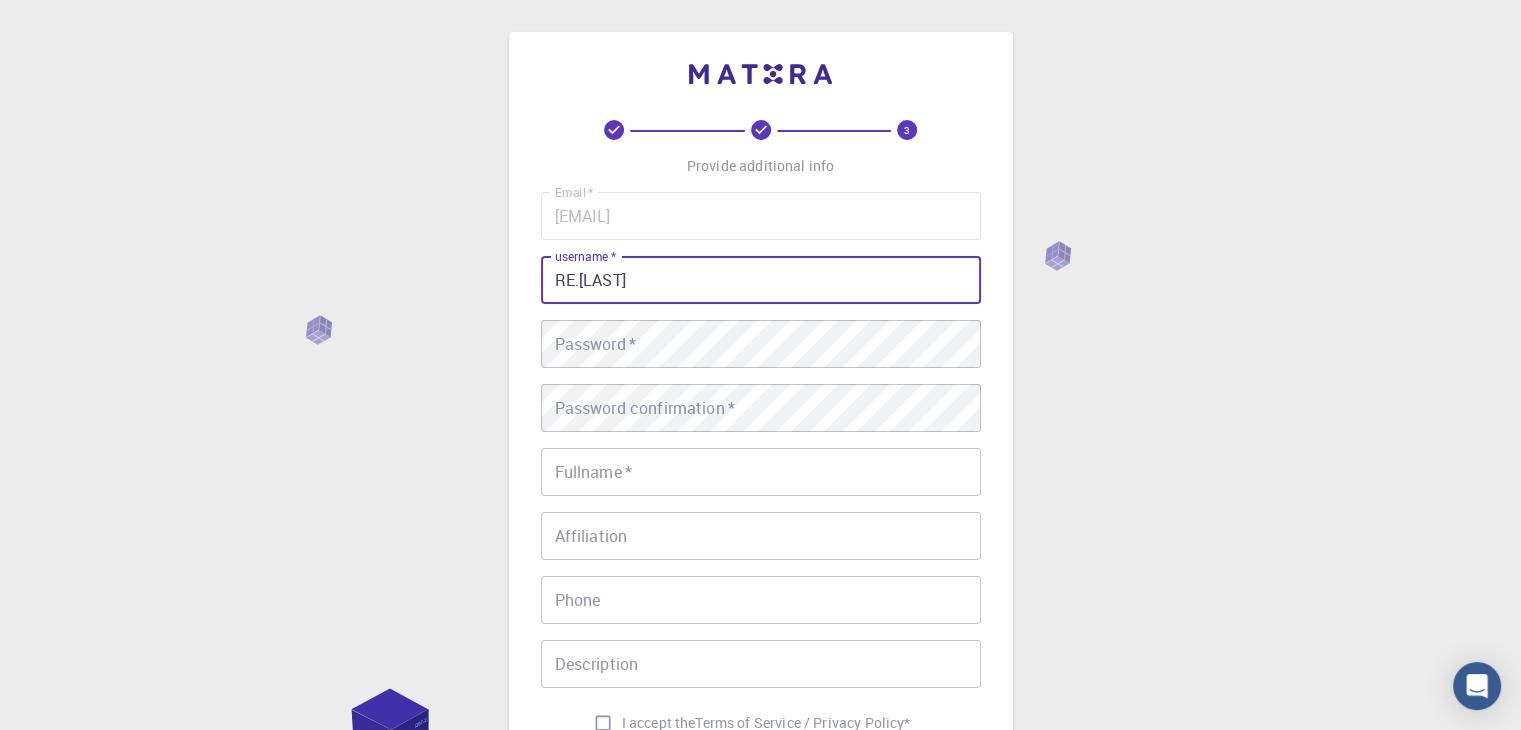 type on "RE.[LAST]" 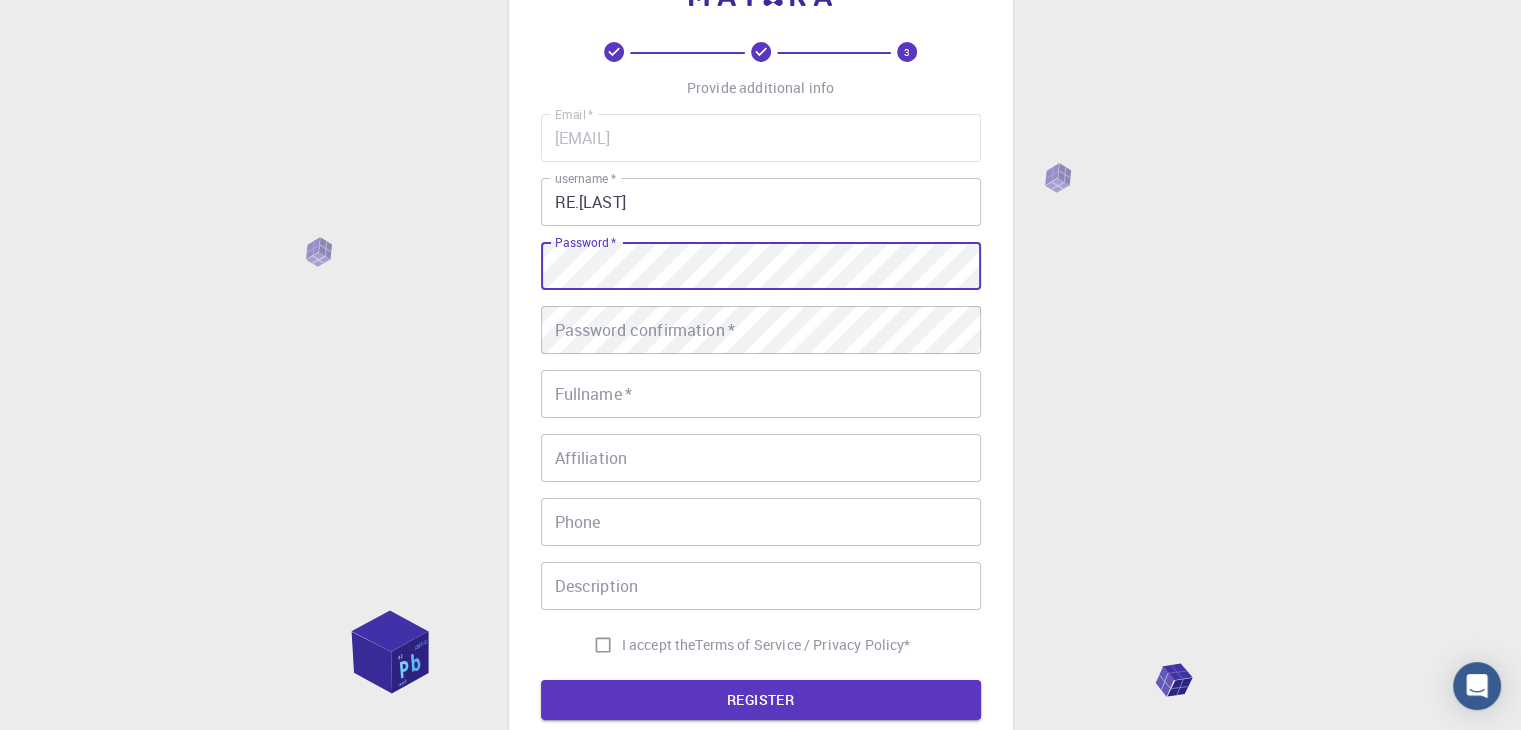 scroll, scrollTop: 0, scrollLeft: 0, axis: both 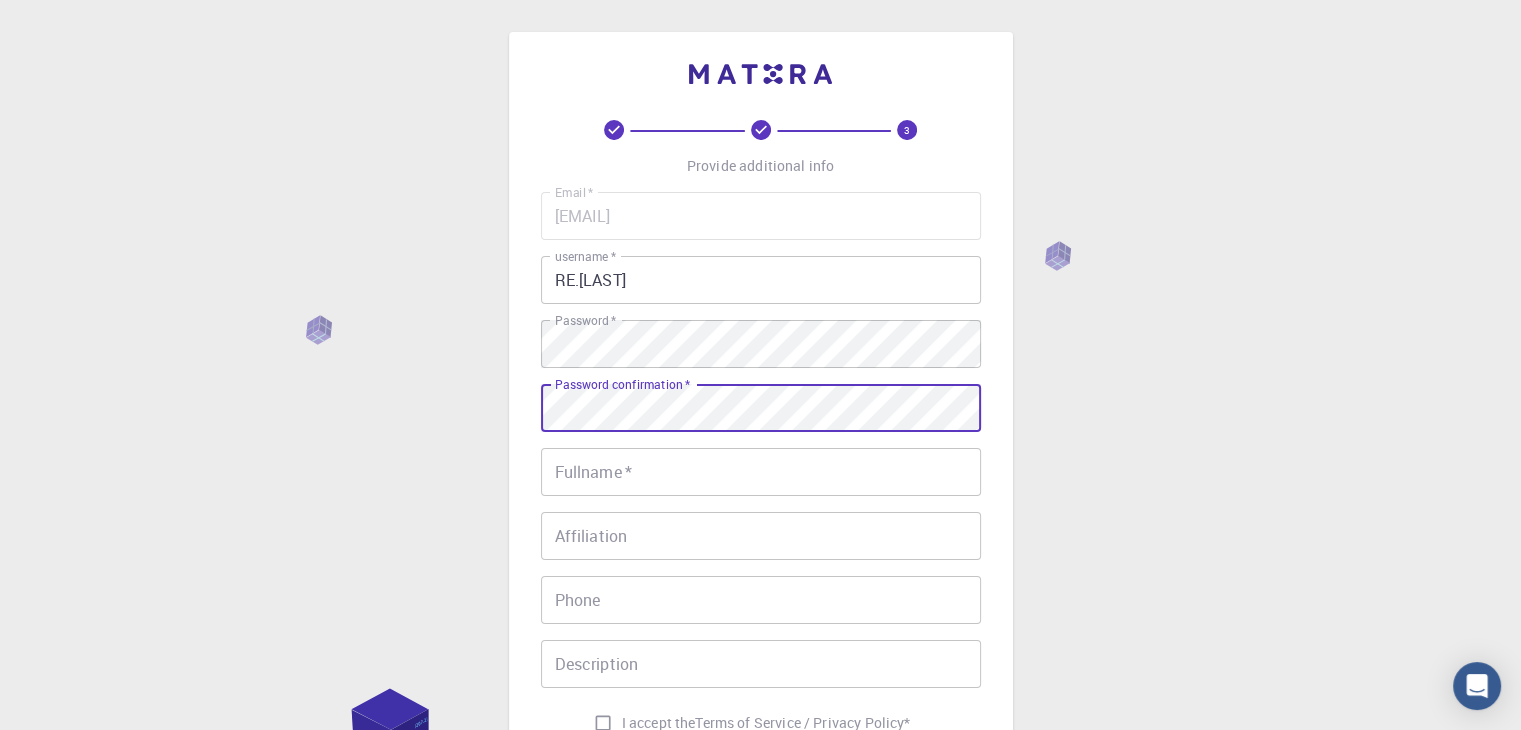 click on "Fullname   *" at bounding box center [761, 472] 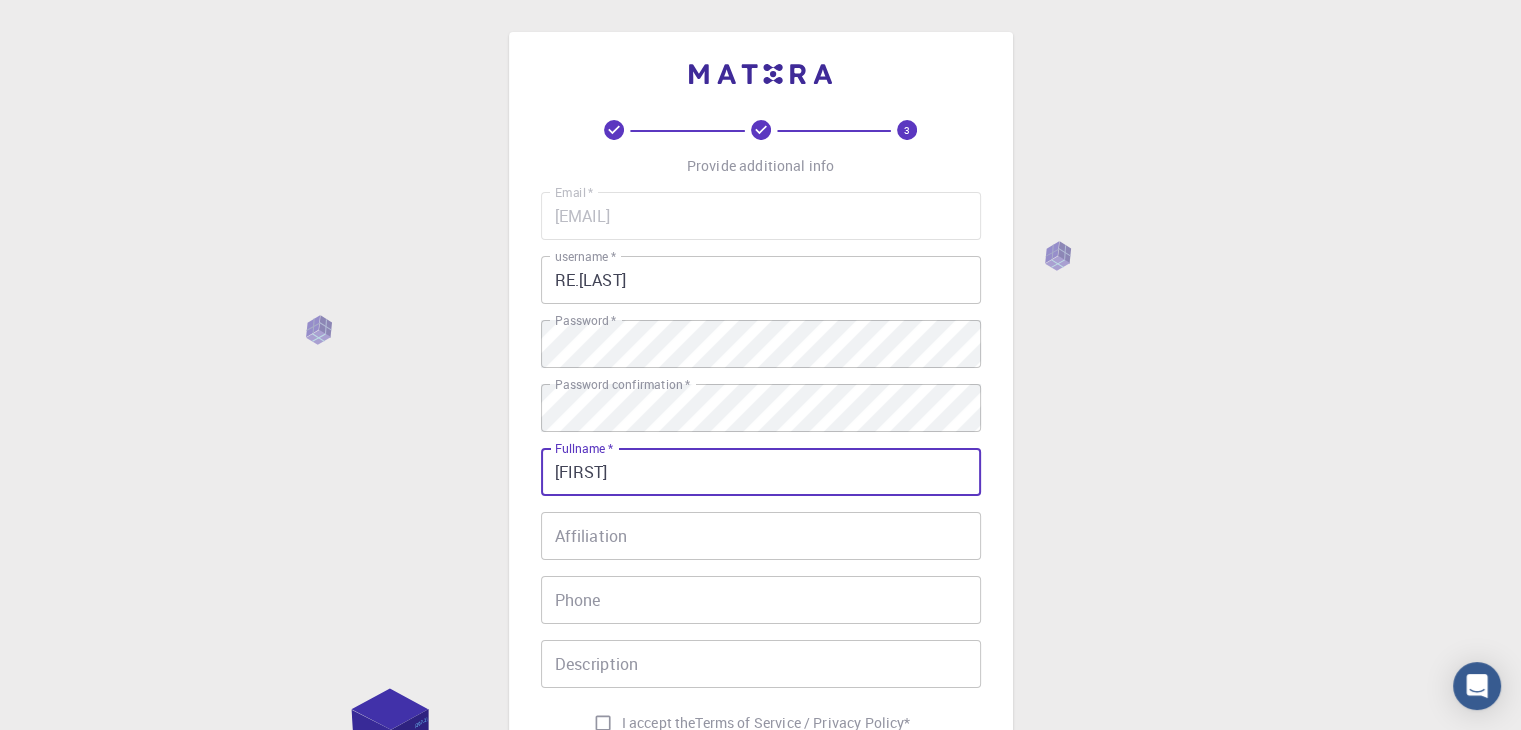 type on "[FIRST] [LAST]" 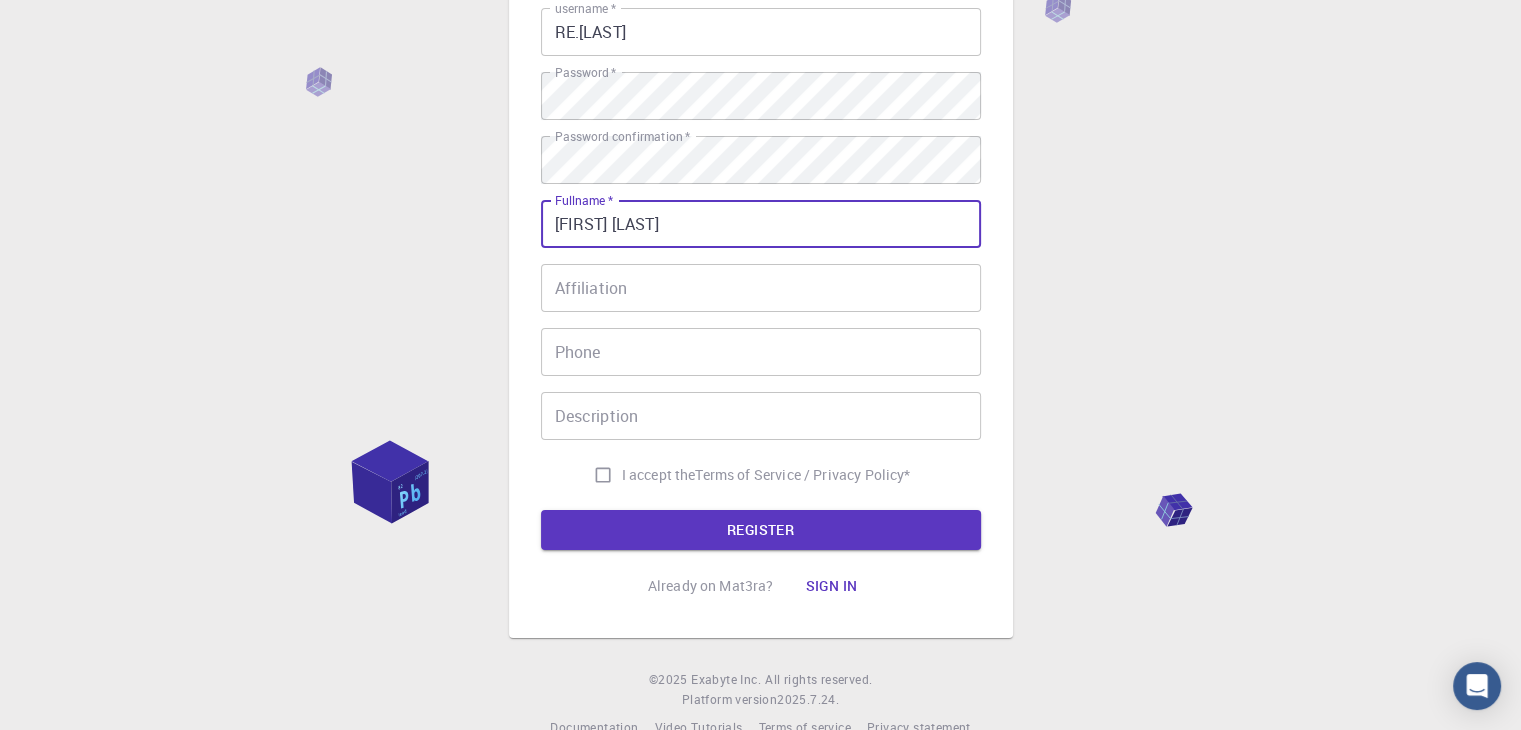 scroll, scrollTop: 288, scrollLeft: 0, axis: vertical 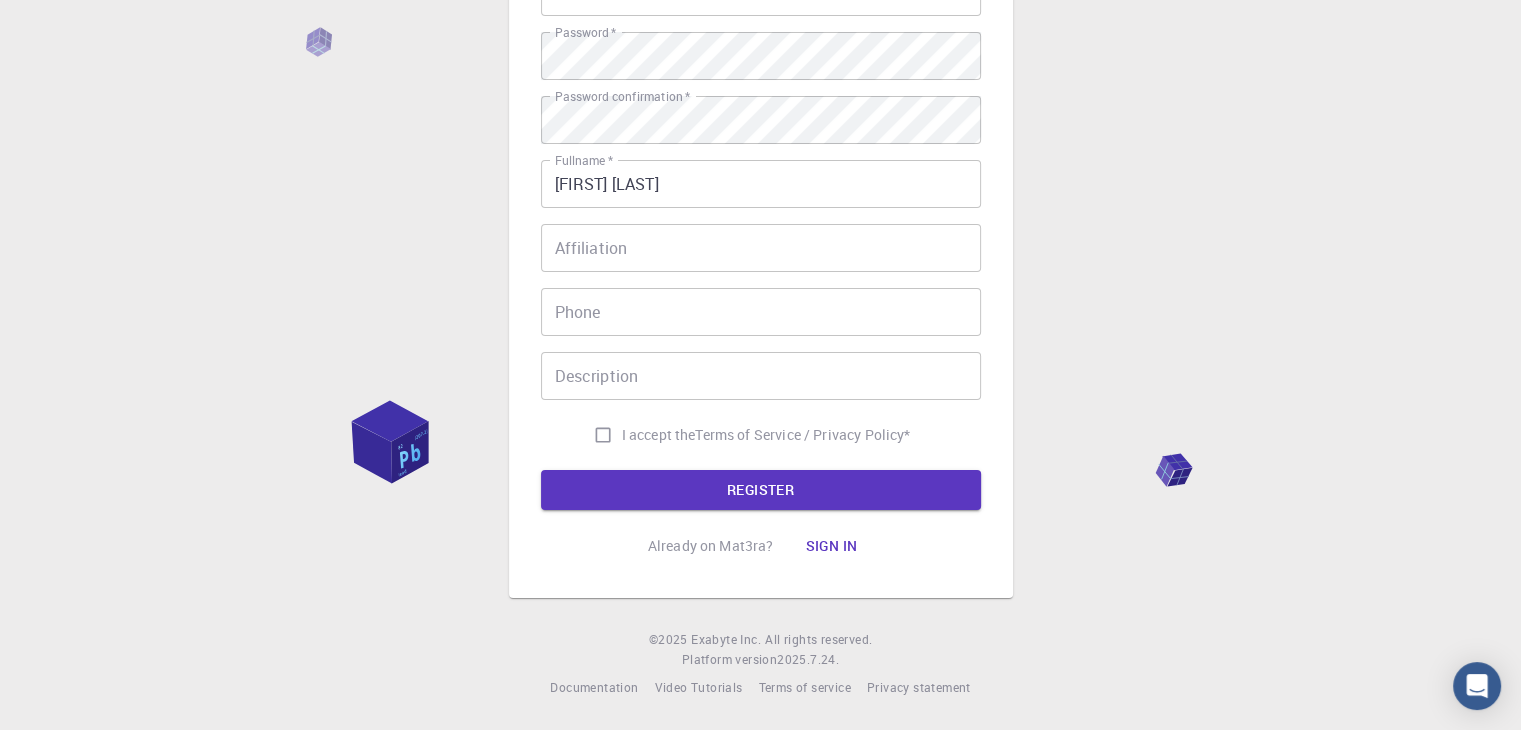 click on "I accept the" at bounding box center [659, 435] 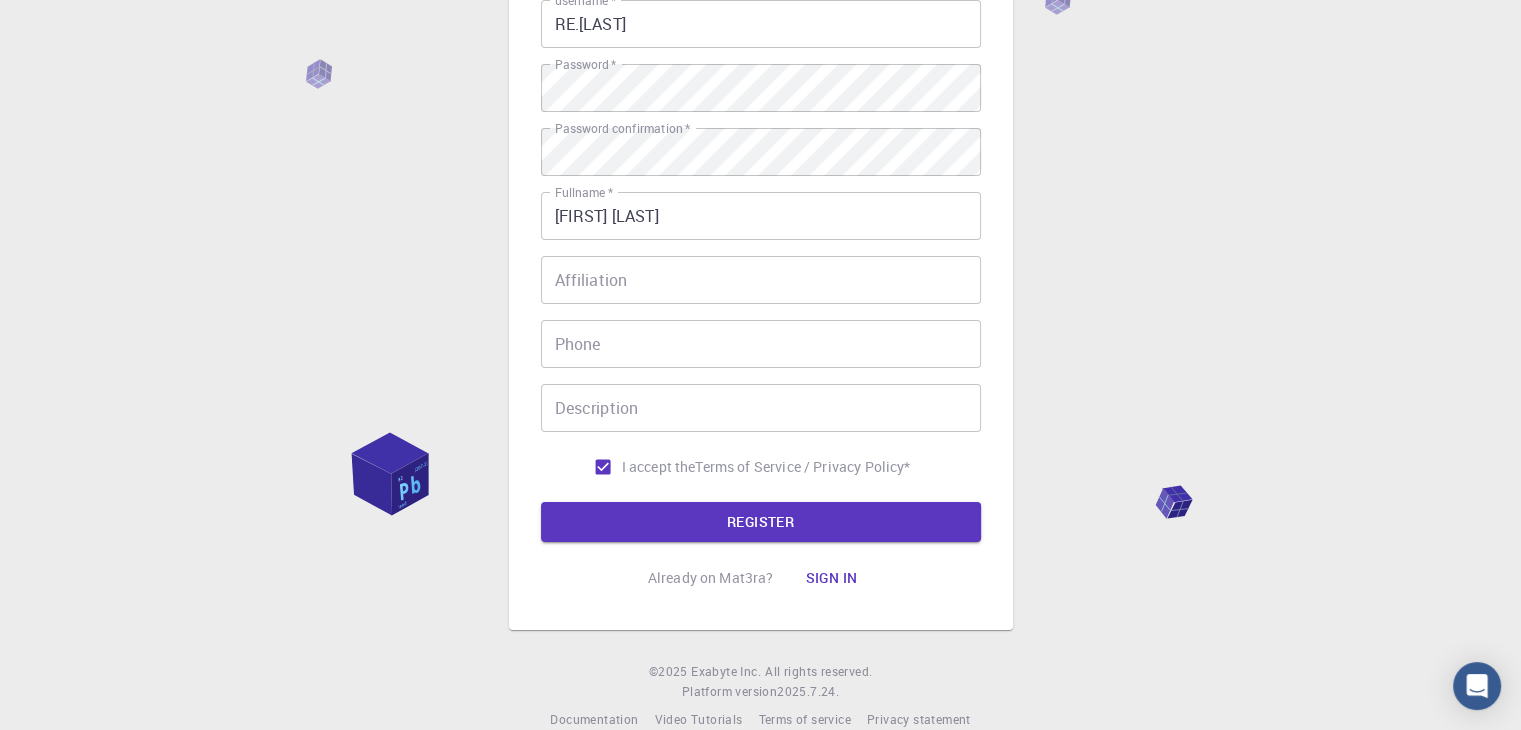 scroll, scrollTop: 288, scrollLeft: 0, axis: vertical 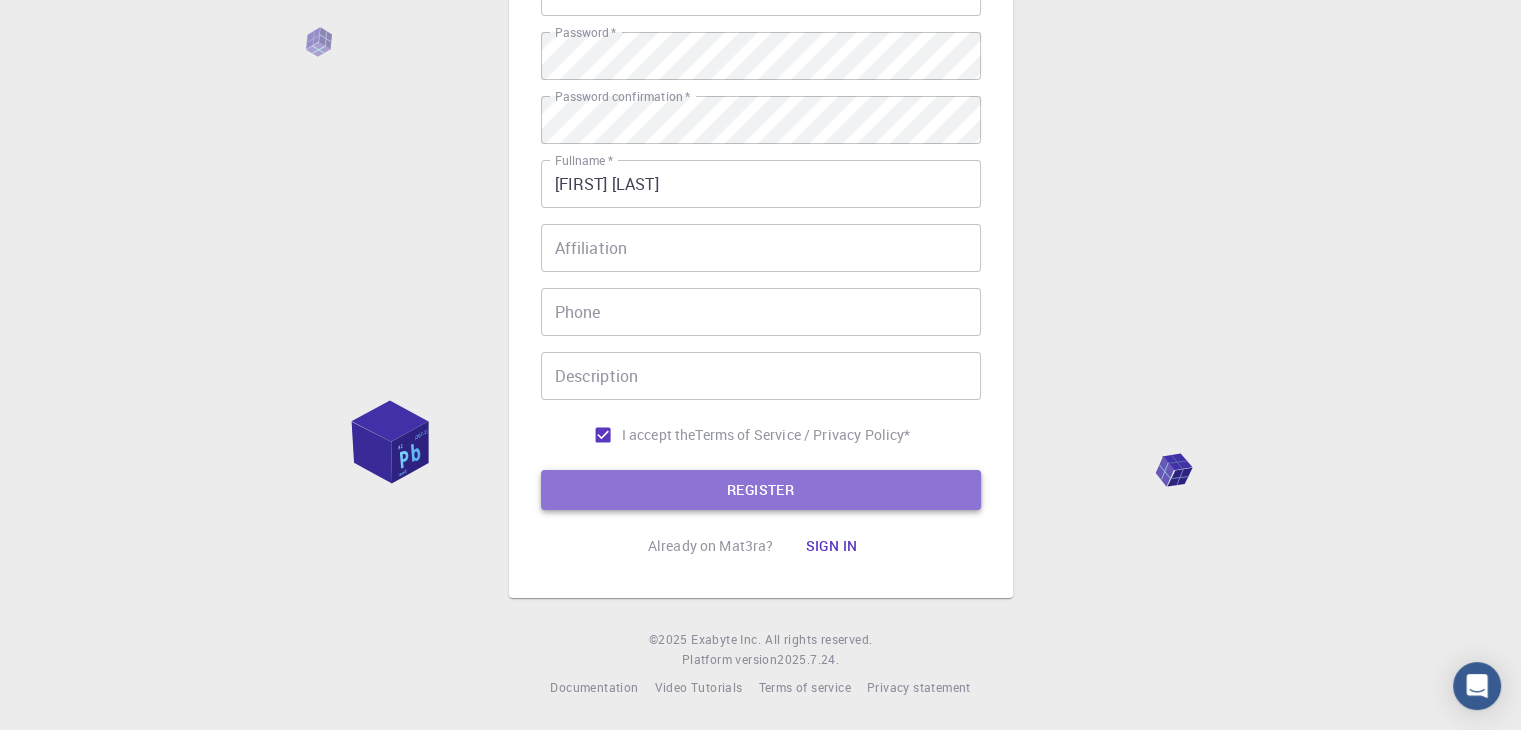 click on "REGISTER" at bounding box center [761, 490] 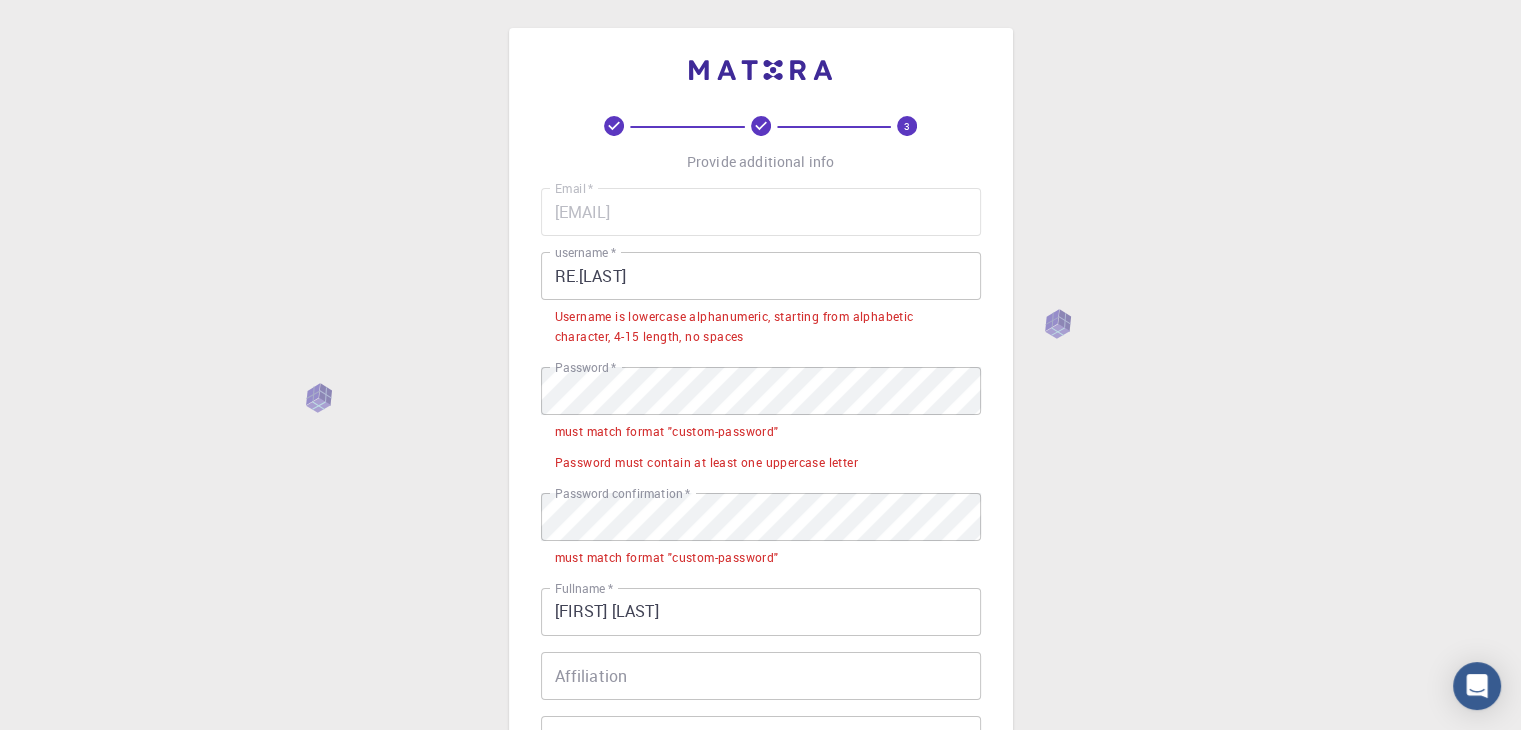 scroll, scrollTop: 0, scrollLeft: 0, axis: both 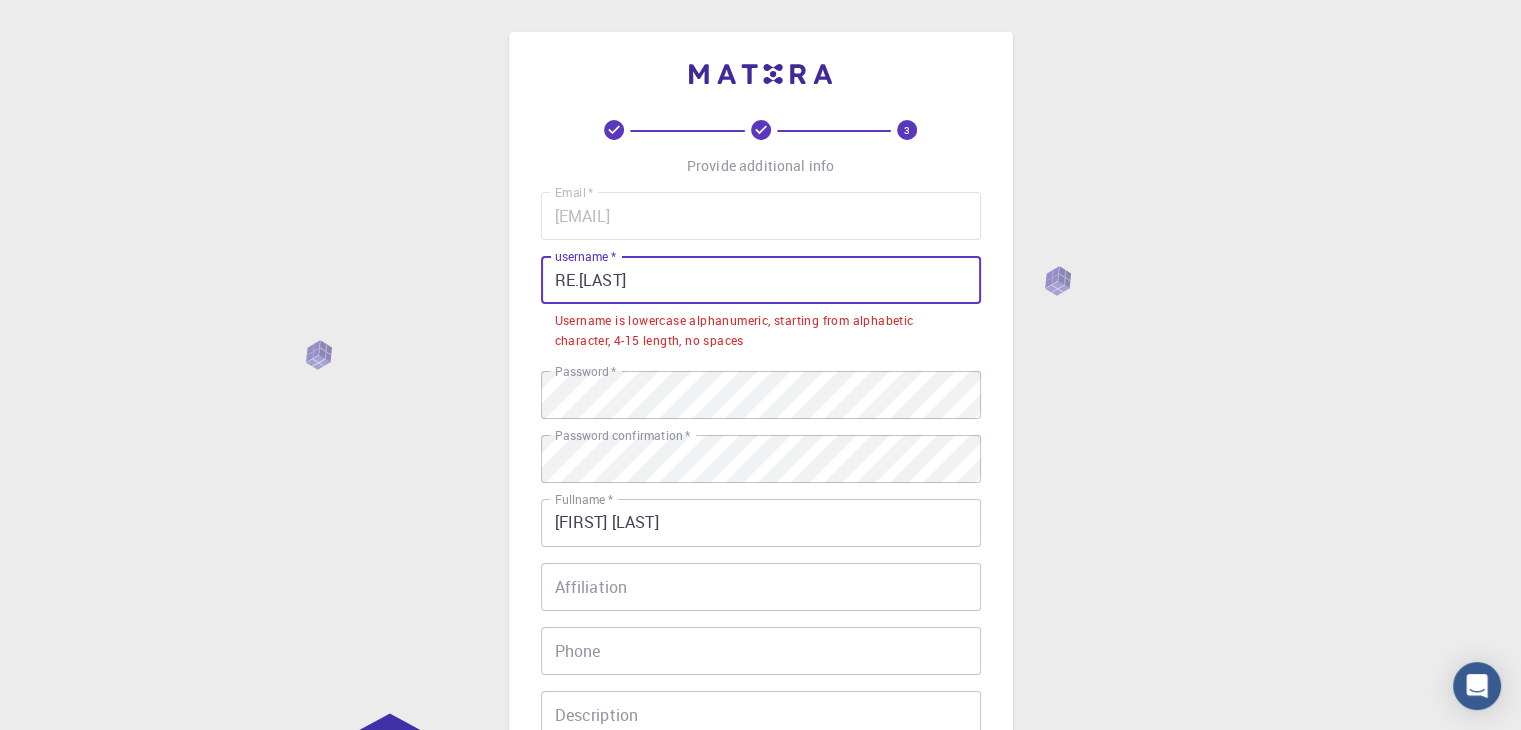 click on "RE.[LAST]" at bounding box center [761, 280] 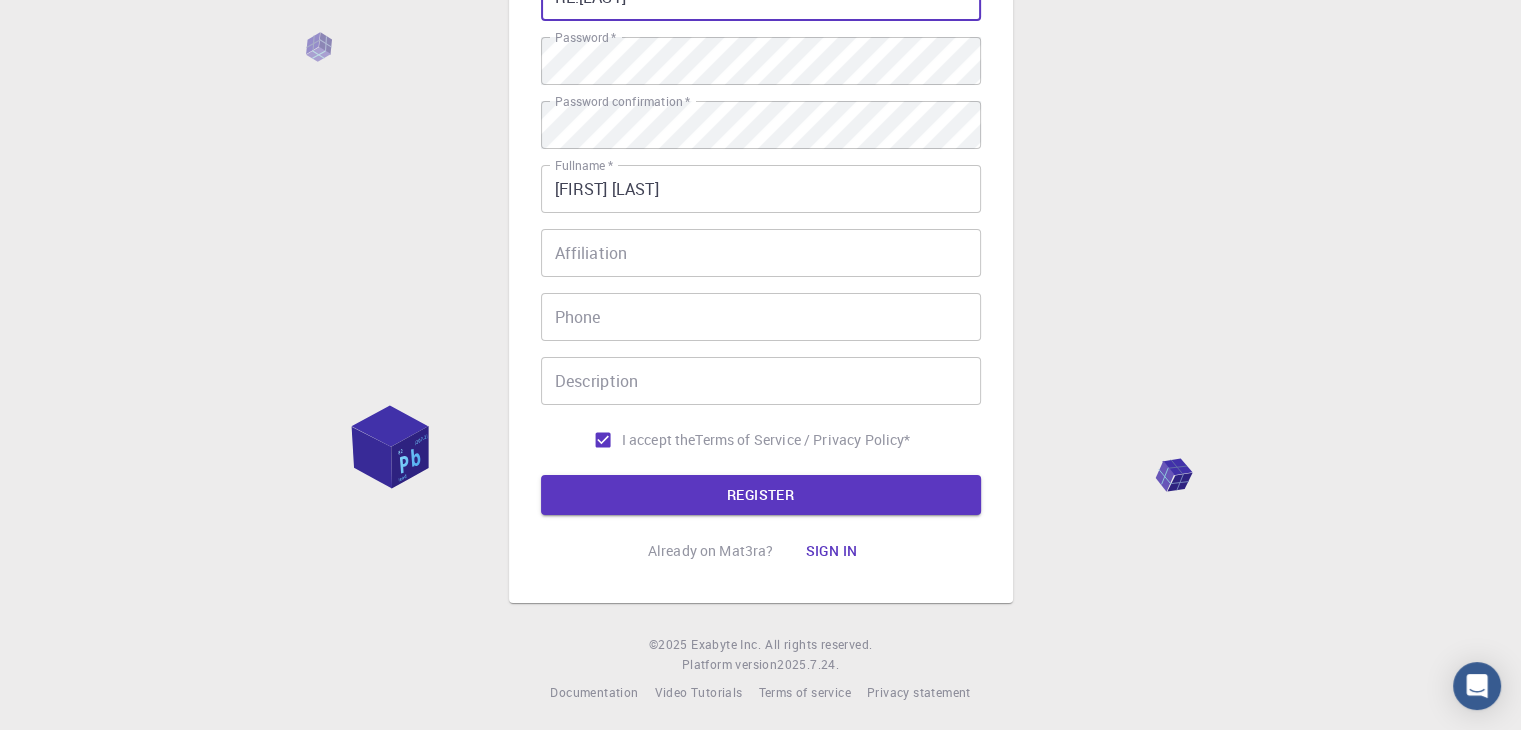 scroll, scrollTop: 288, scrollLeft: 0, axis: vertical 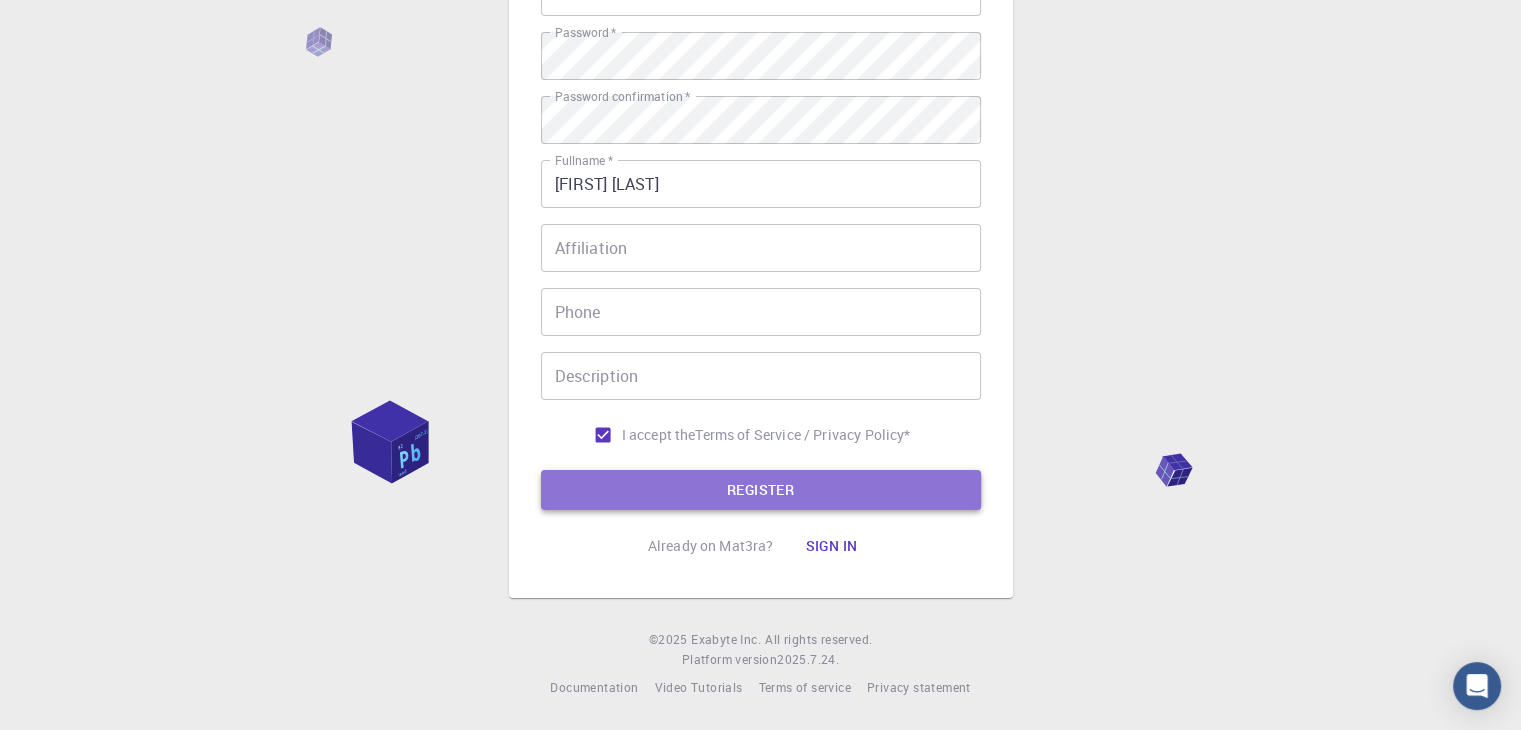 click on "REGISTER" at bounding box center (761, 490) 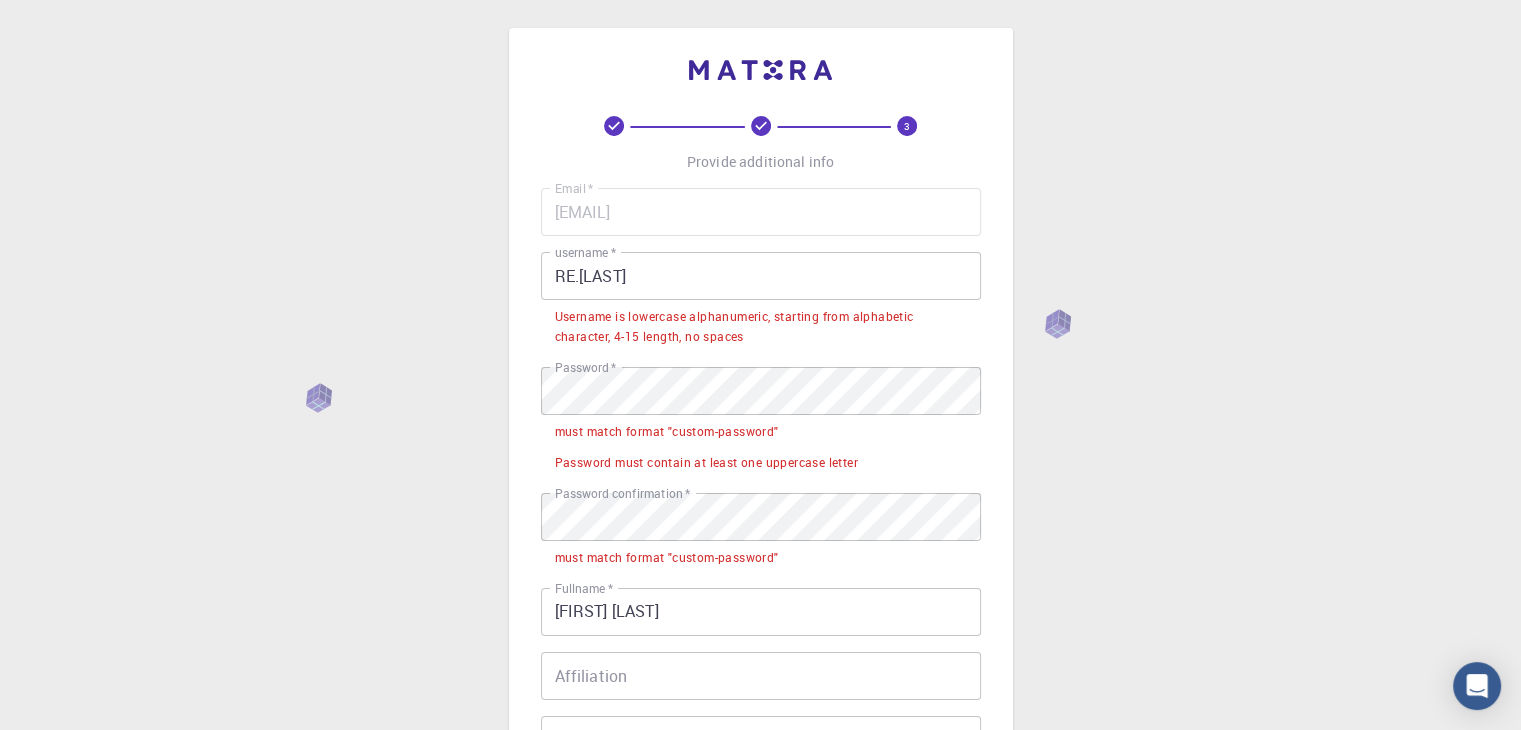 scroll, scrollTop: 0, scrollLeft: 0, axis: both 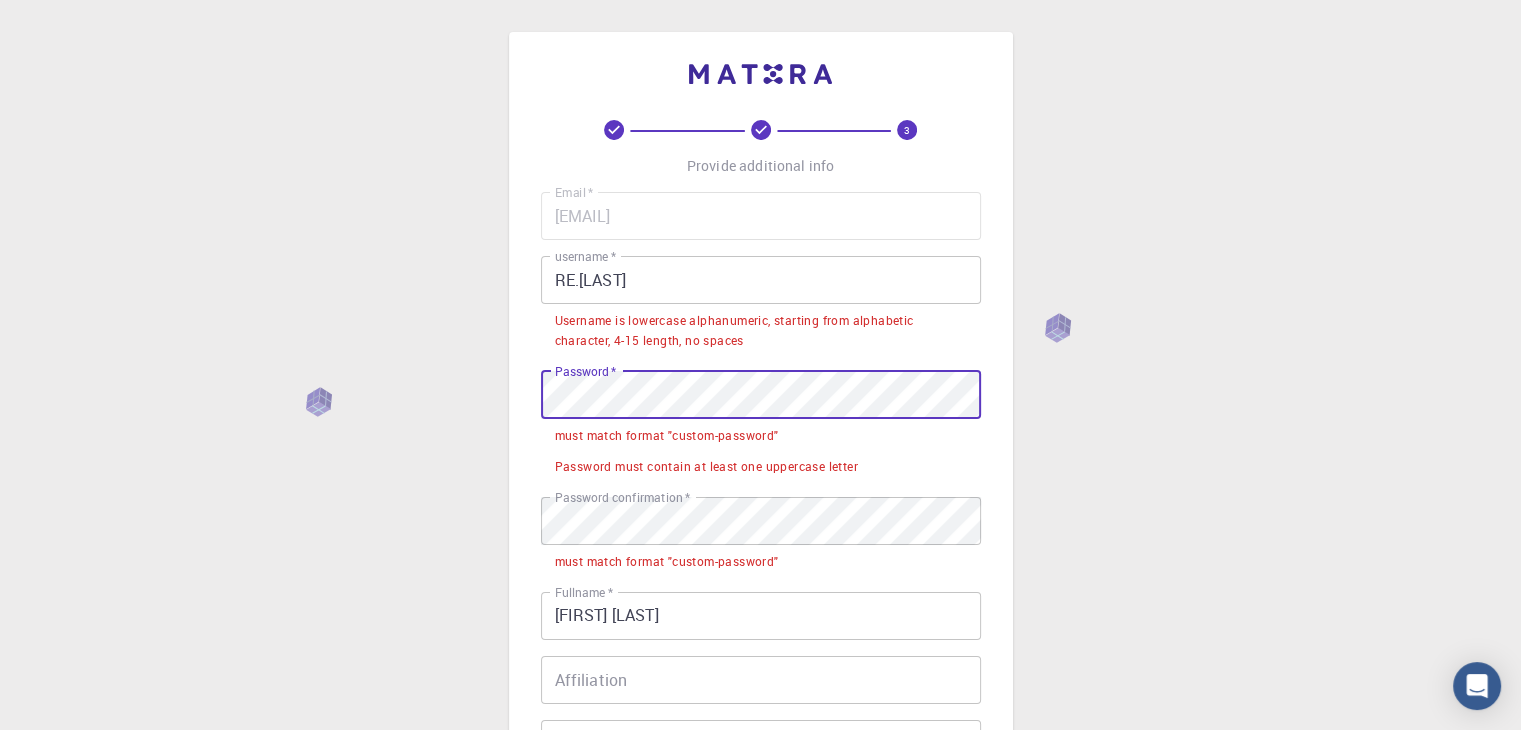 click on "3 Provide additional info Email   * [EMAIL] Email   * username   * RE.[LAST] username   * Username is lowercase alphanumeric, starting from alphabetic character, 4-15 length, no spaces Password   * Password   * must match format "custom-password" Password must contain at least one uppercase letter Password confirmation   * Password confirmation   * must match format "custom-password" Fullname   * [FIRST] [LAST] Fullname   * Affiliation Affiliation Phone Phone Description Description I accept the  Terms of Service / Privacy Policy  * REGISTER Already on Mat3ra? Sign in" at bounding box center (761, 531) 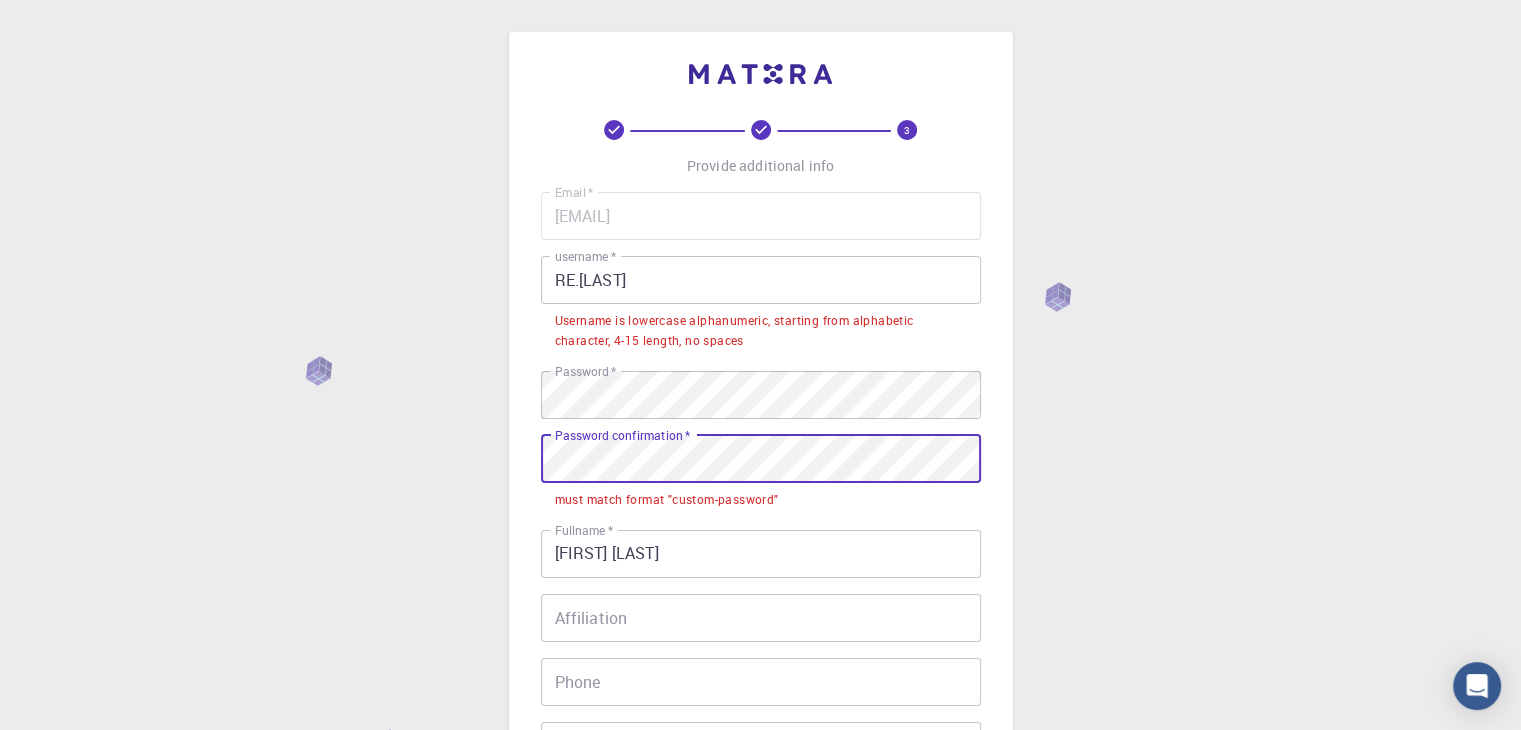 click on "3 Provide additional info Email   * [EMAIL] Email   * username   * RE.[LAST] username   * Username is lowercase alphanumeric, starting from alphabetic character, 4-15 length, no spaces Password   * Password   * Password confirmation   * Password confirmation   * must match format "custom-password" Fullname   * [FIRST] [LAST] Fullname   * Affiliation Affiliation Phone Phone Description Description I accept the  Terms of Service / Privacy Policy  * REGISTER Already on Mat3ra? Sign in ©  2025   Exabyte Inc.   All rights reserved. Platform version  2025.7.24 . Documentation Video Tutorials Terms of service Privacy statement" at bounding box center (760, 549) 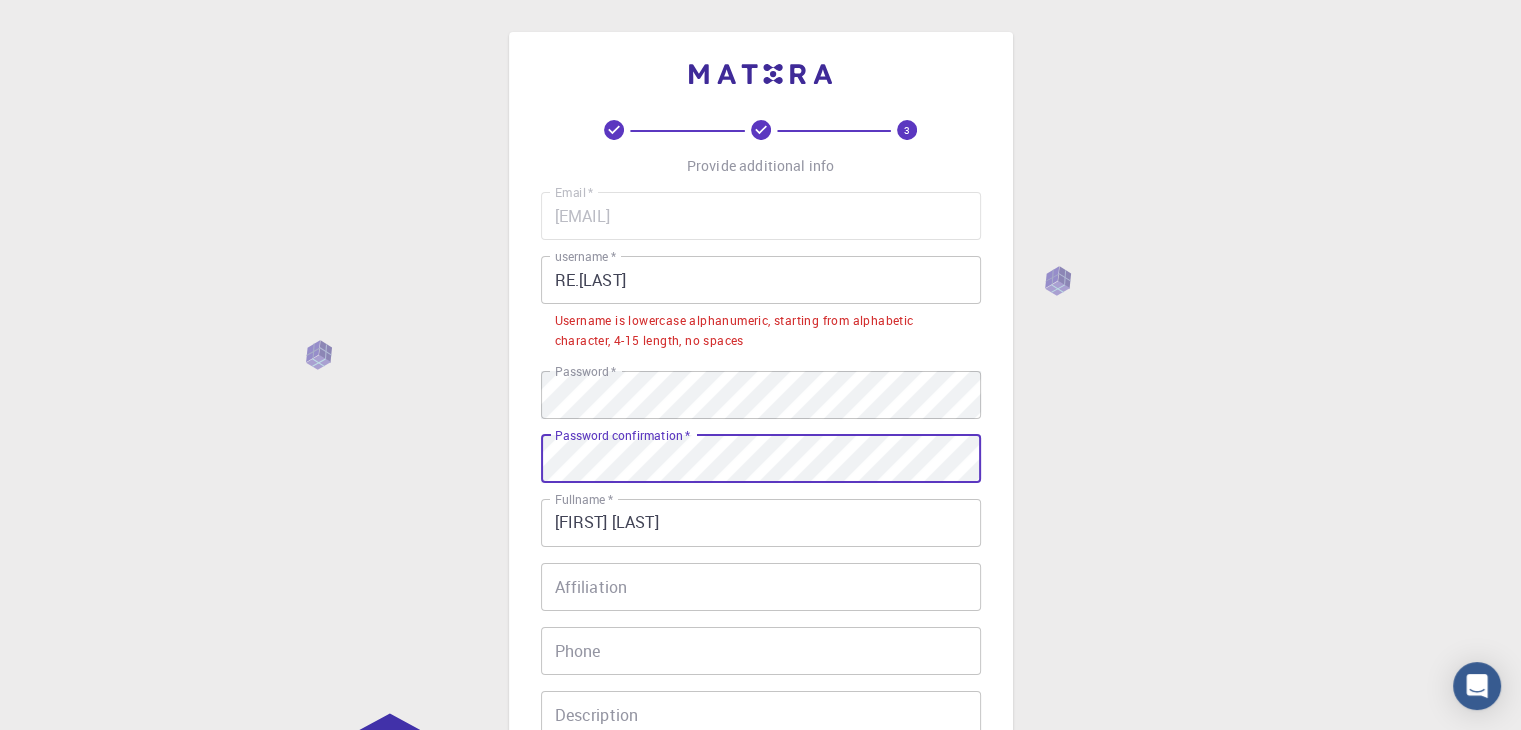 scroll, scrollTop: 339, scrollLeft: 0, axis: vertical 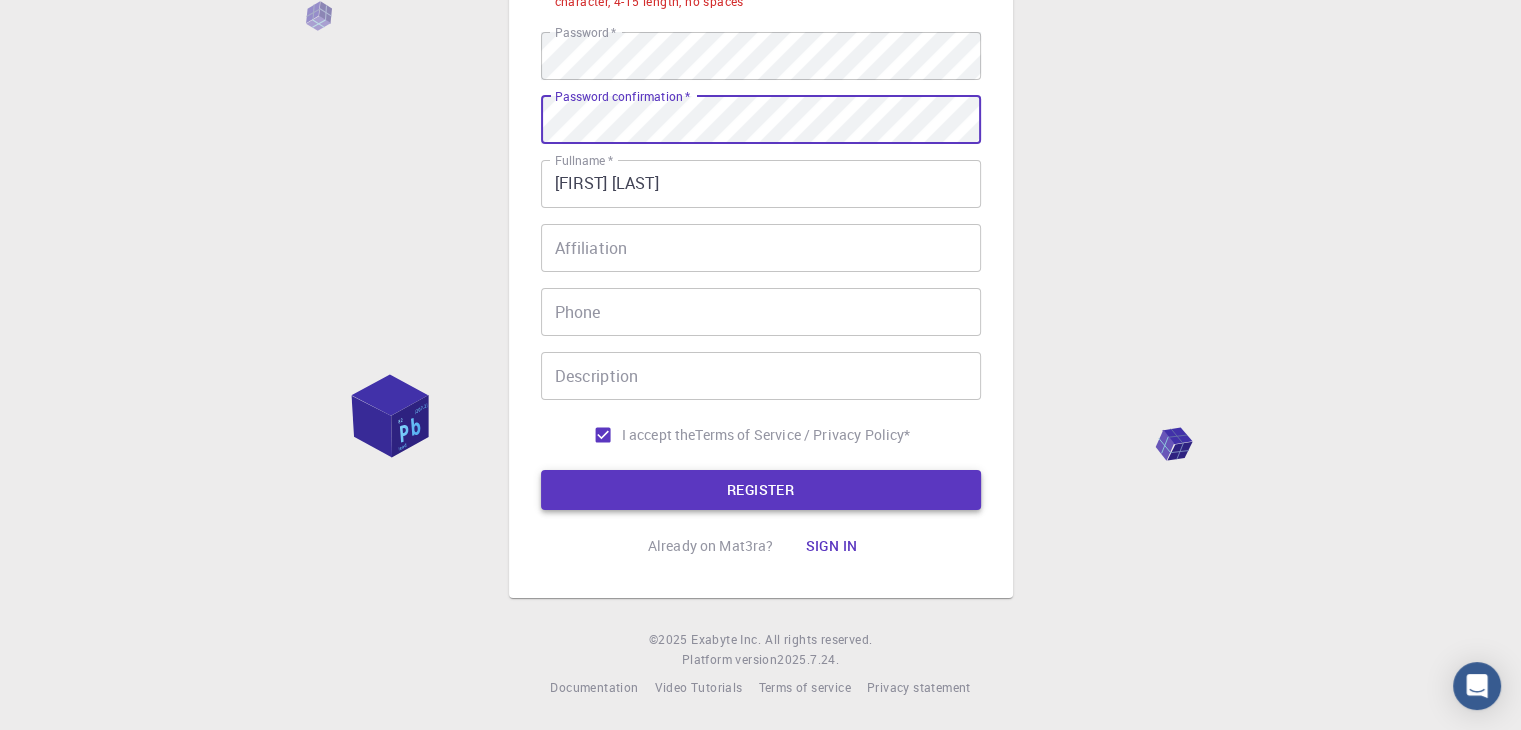 click on "REGISTER" at bounding box center (761, 490) 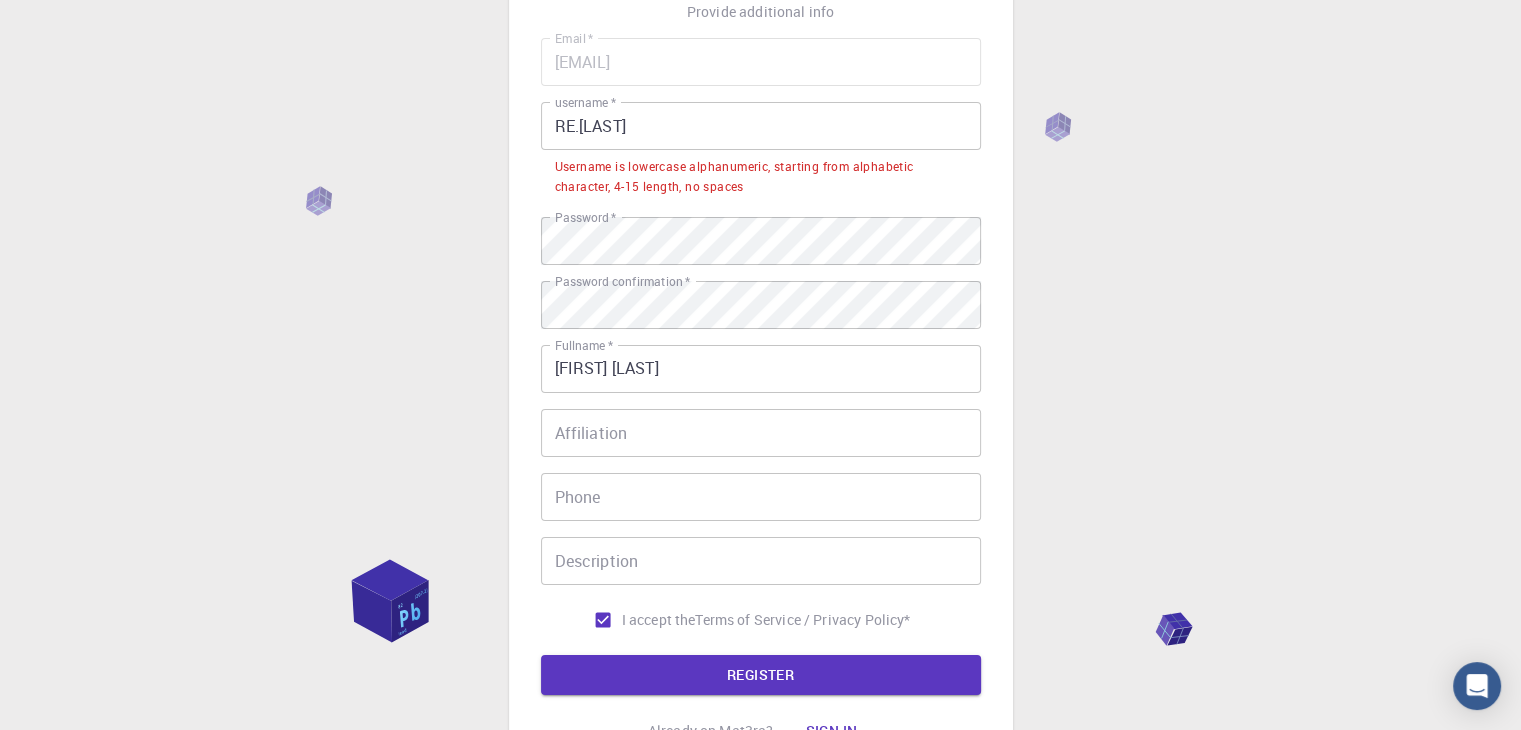 scroll, scrollTop: 0, scrollLeft: 0, axis: both 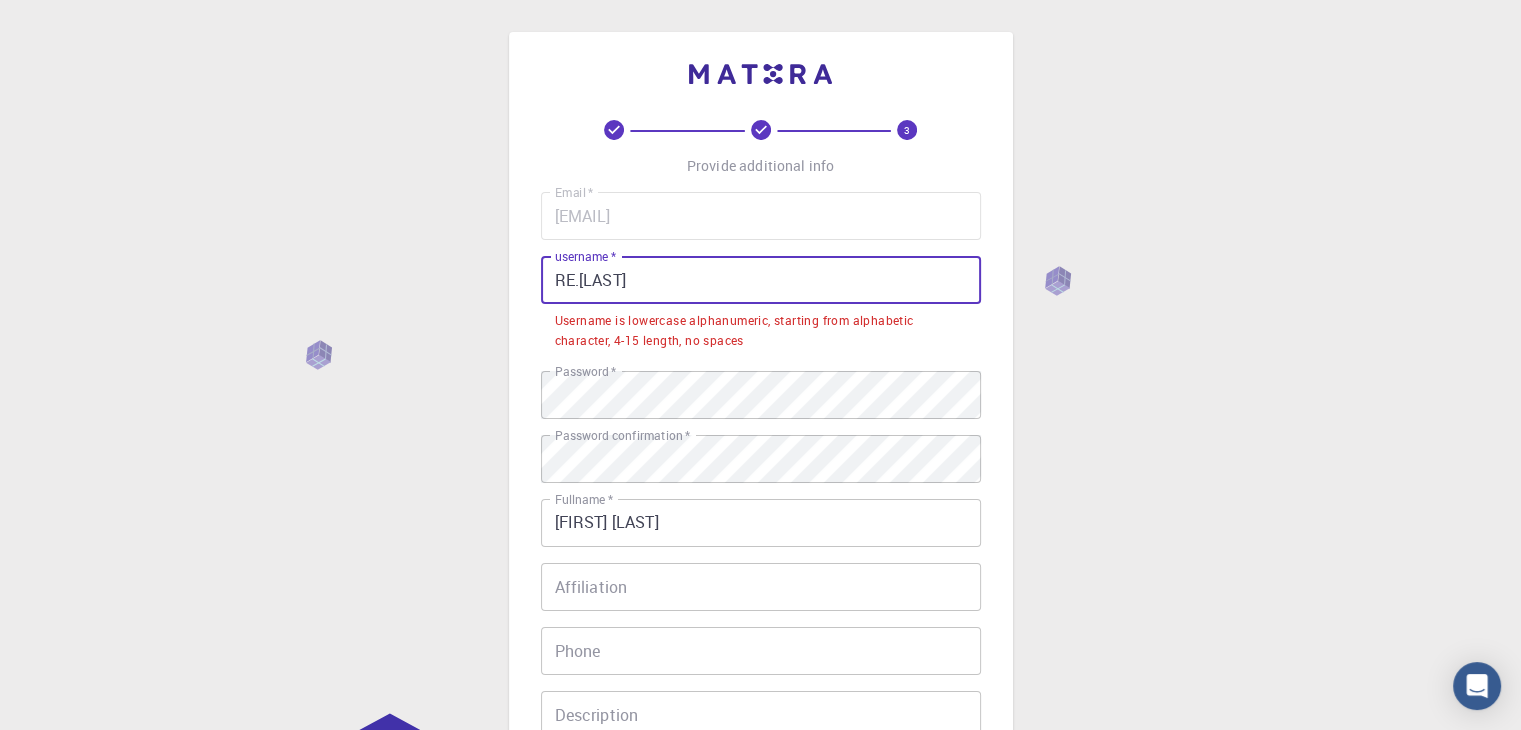 click on "RE.[LAST]" at bounding box center (761, 280) 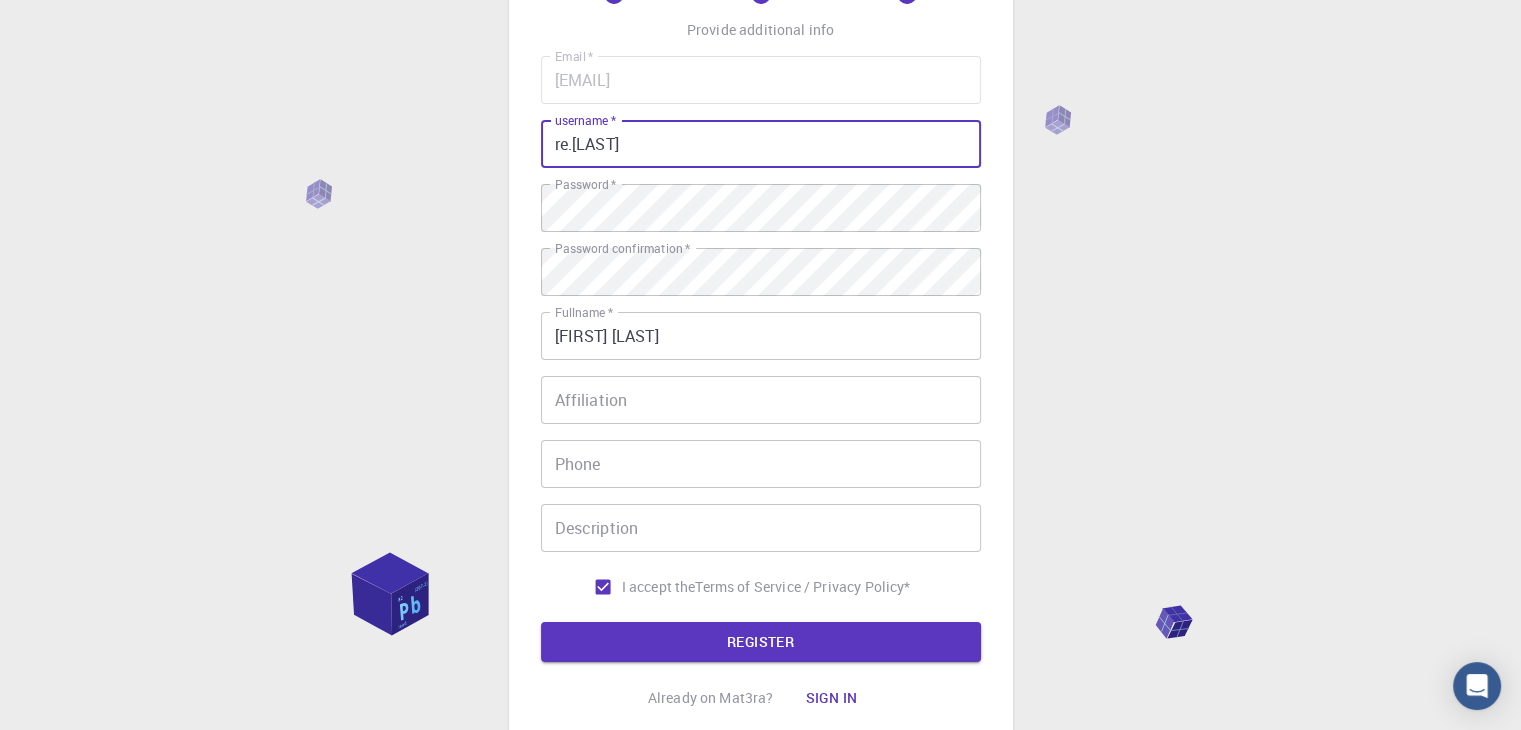 scroll, scrollTop: 288, scrollLeft: 0, axis: vertical 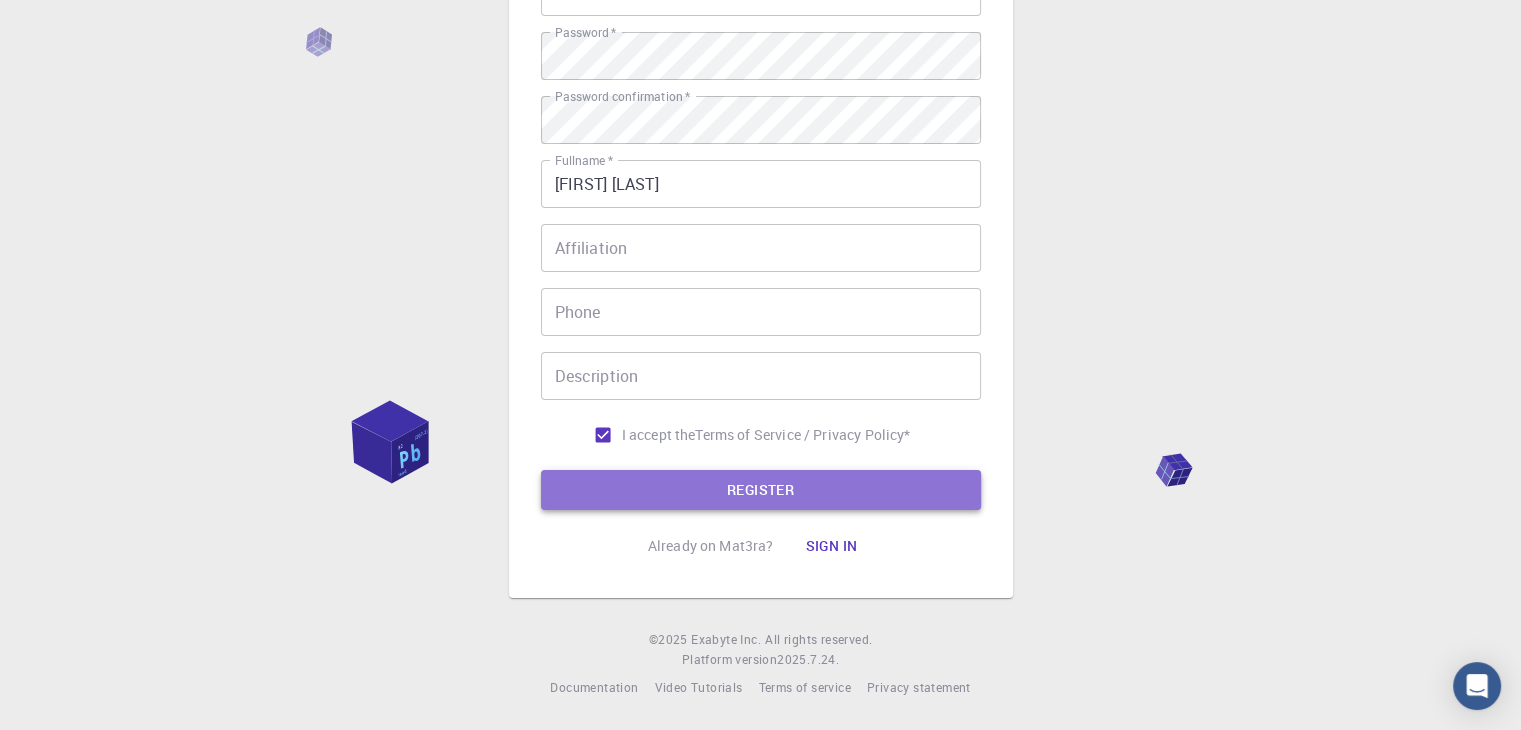 click on "REGISTER" at bounding box center [761, 490] 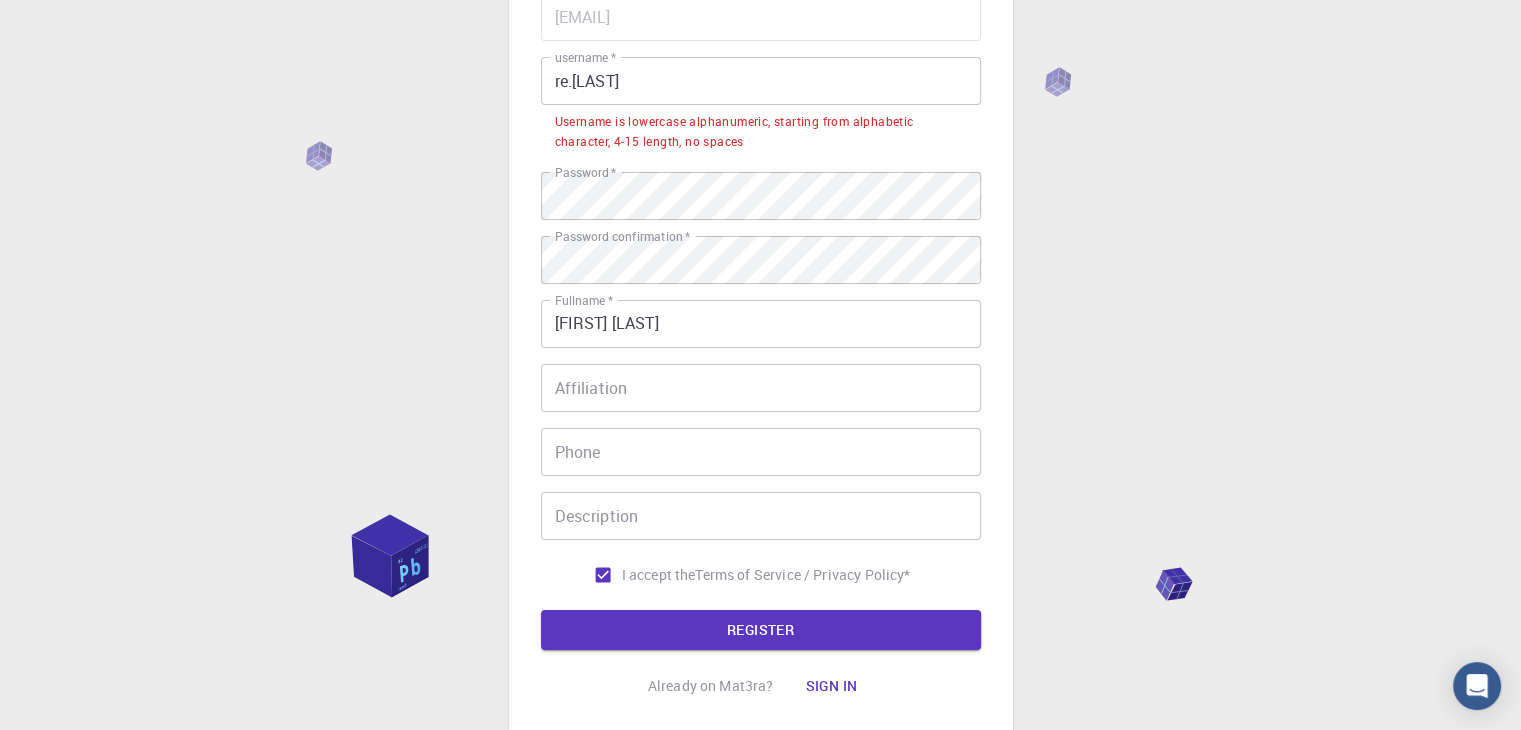 scroll, scrollTop: 0, scrollLeft: 0, axis: both 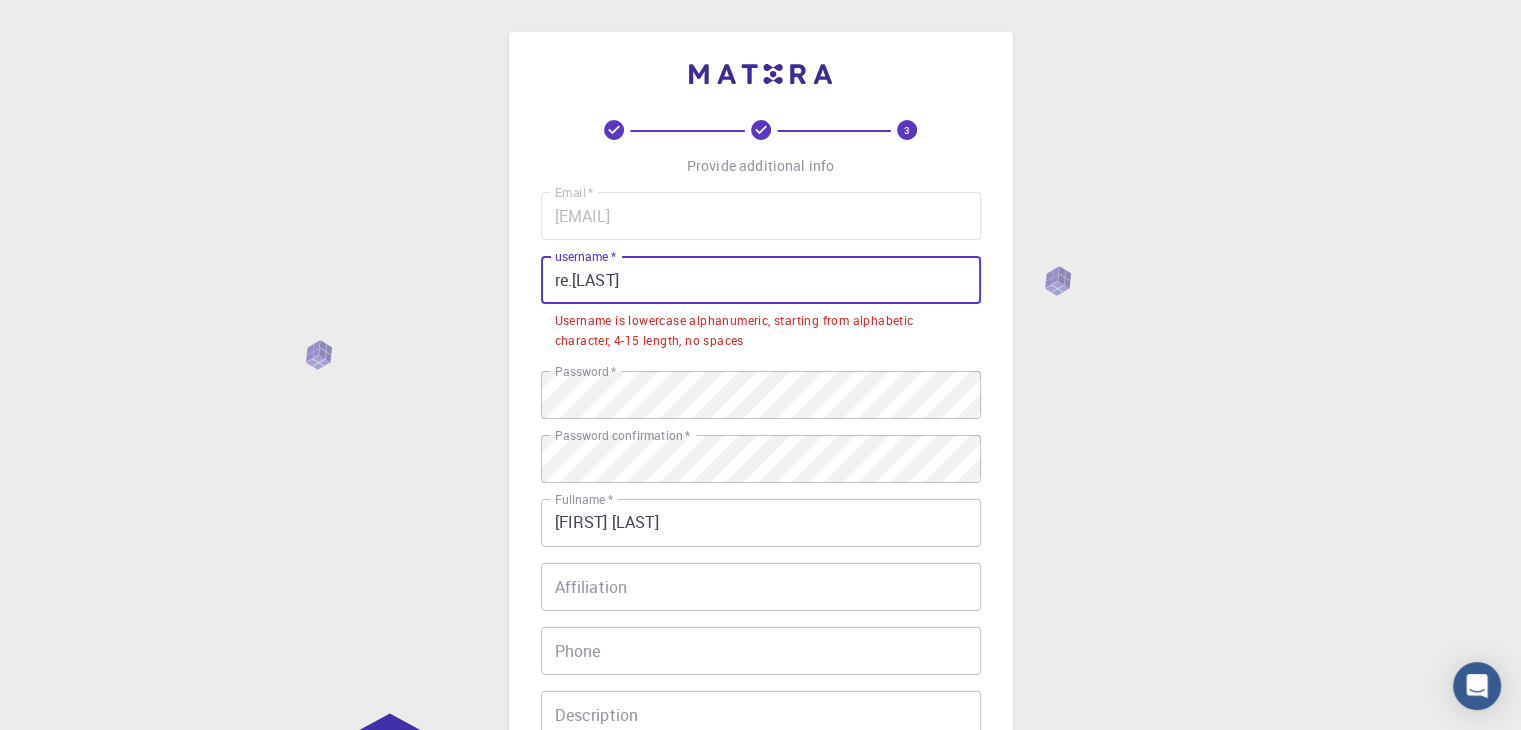 click on "re.[LAST]" at bounding box center [761, 280] 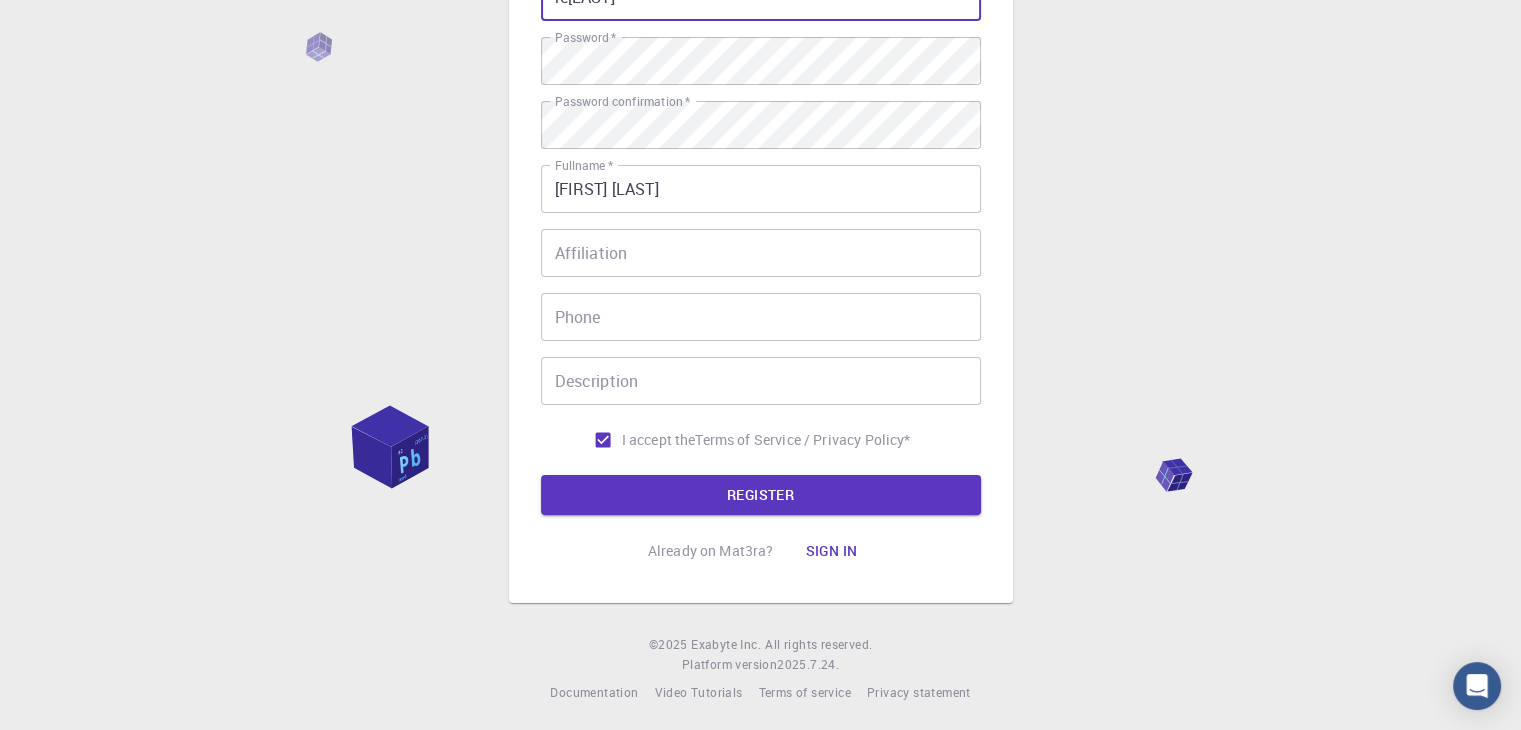 scroll, scrollTop: 288, scrollLeft: 0, axis: vertical 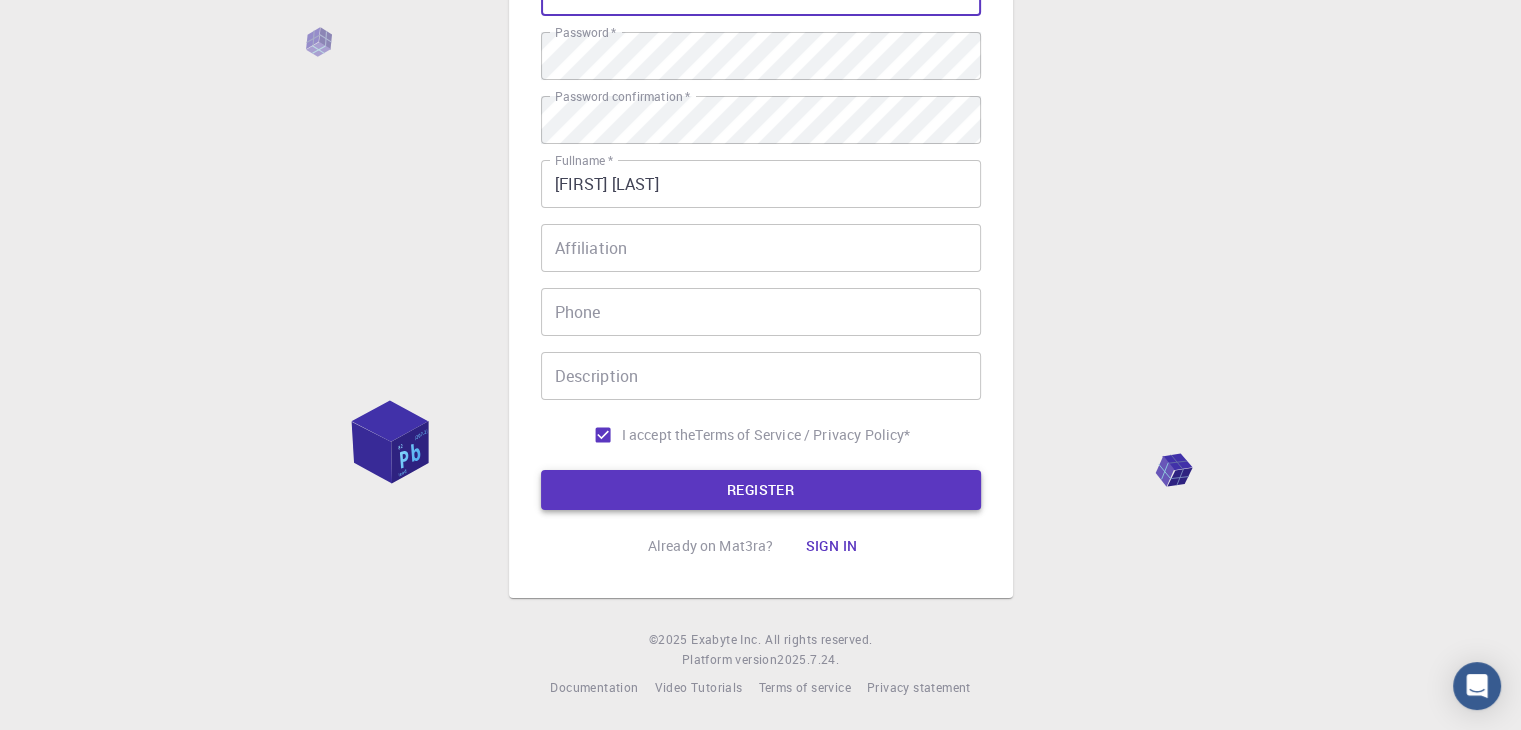 type on "re[LAST]" 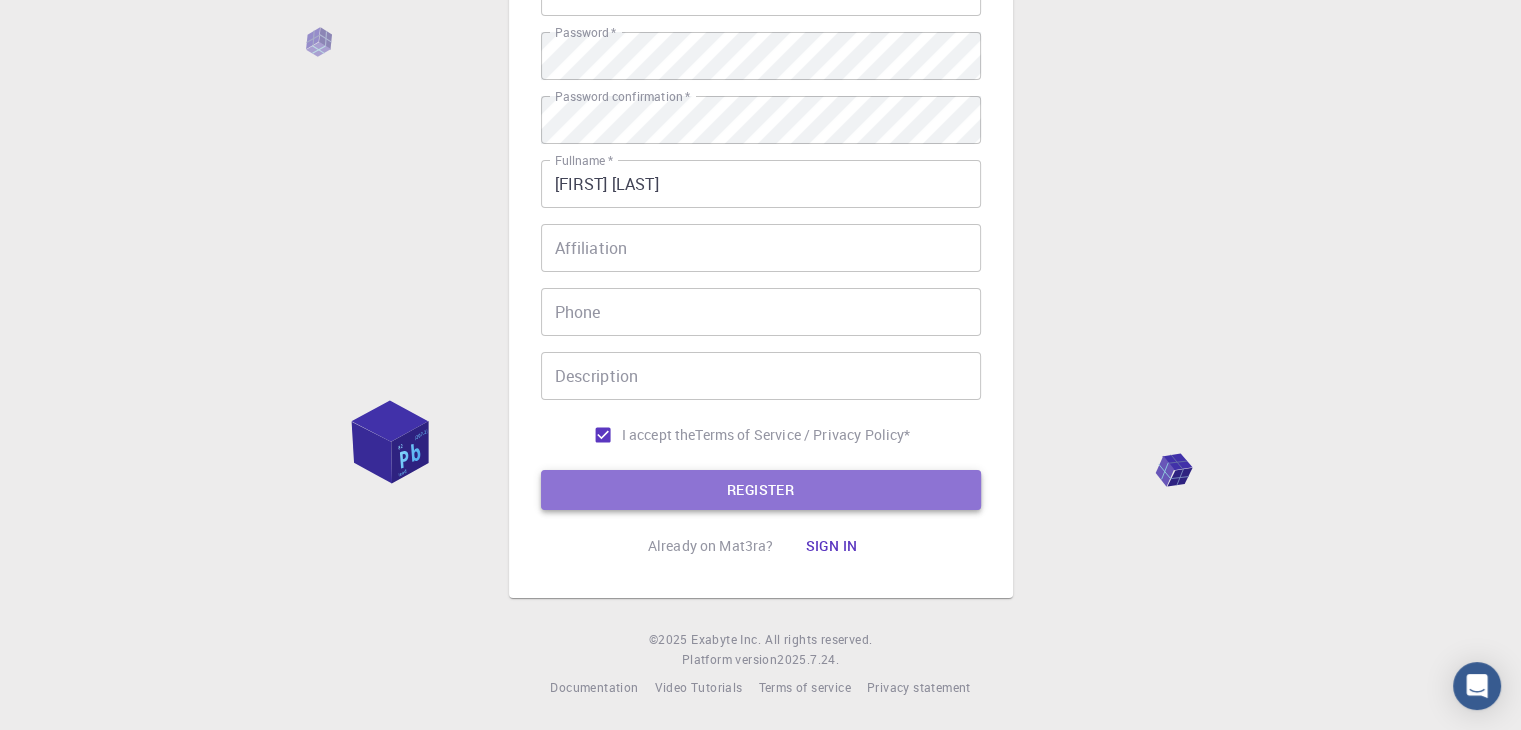 click on "REGISTER" at bounding box center [761, 490] 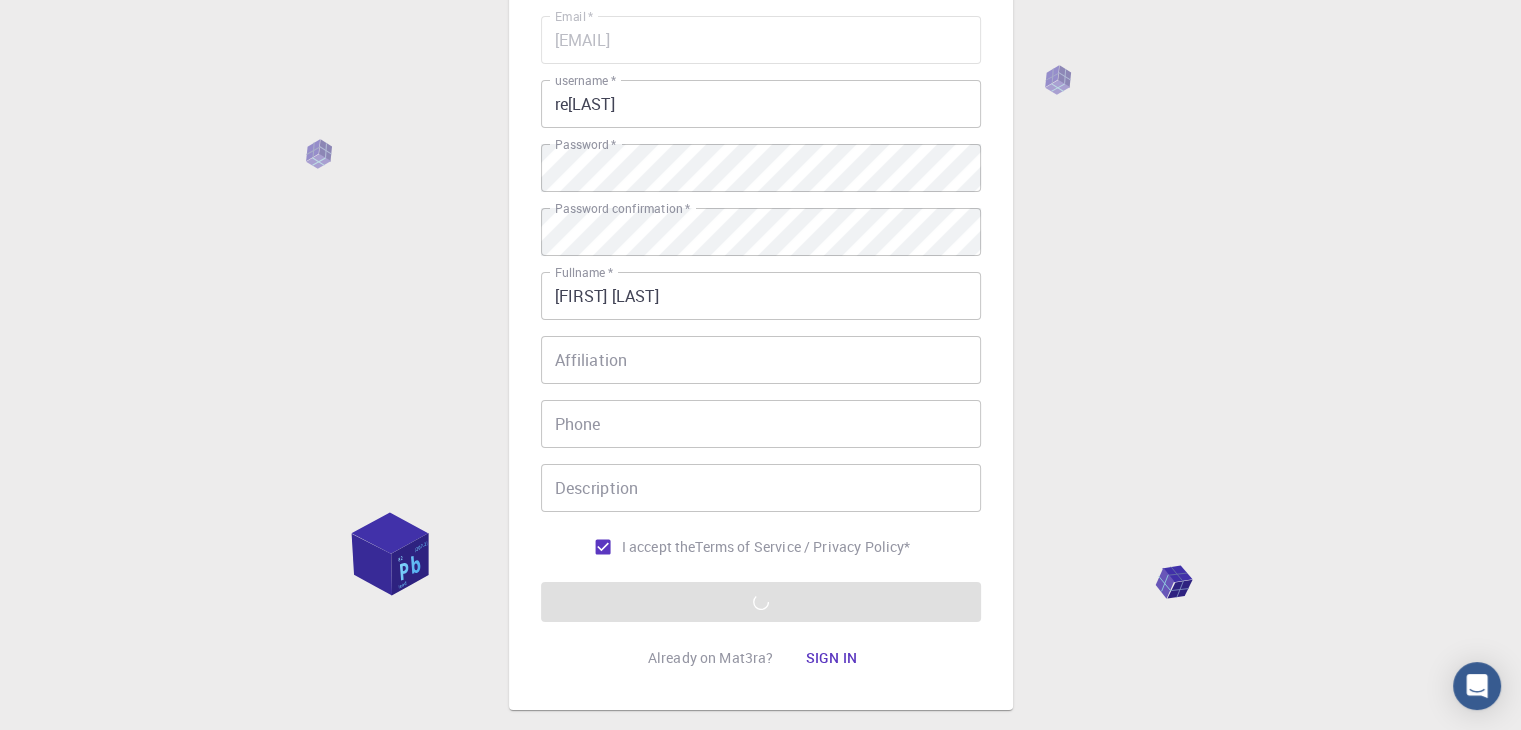 scroll, scrollTop: 0, scrollLeft: 0, axis: both 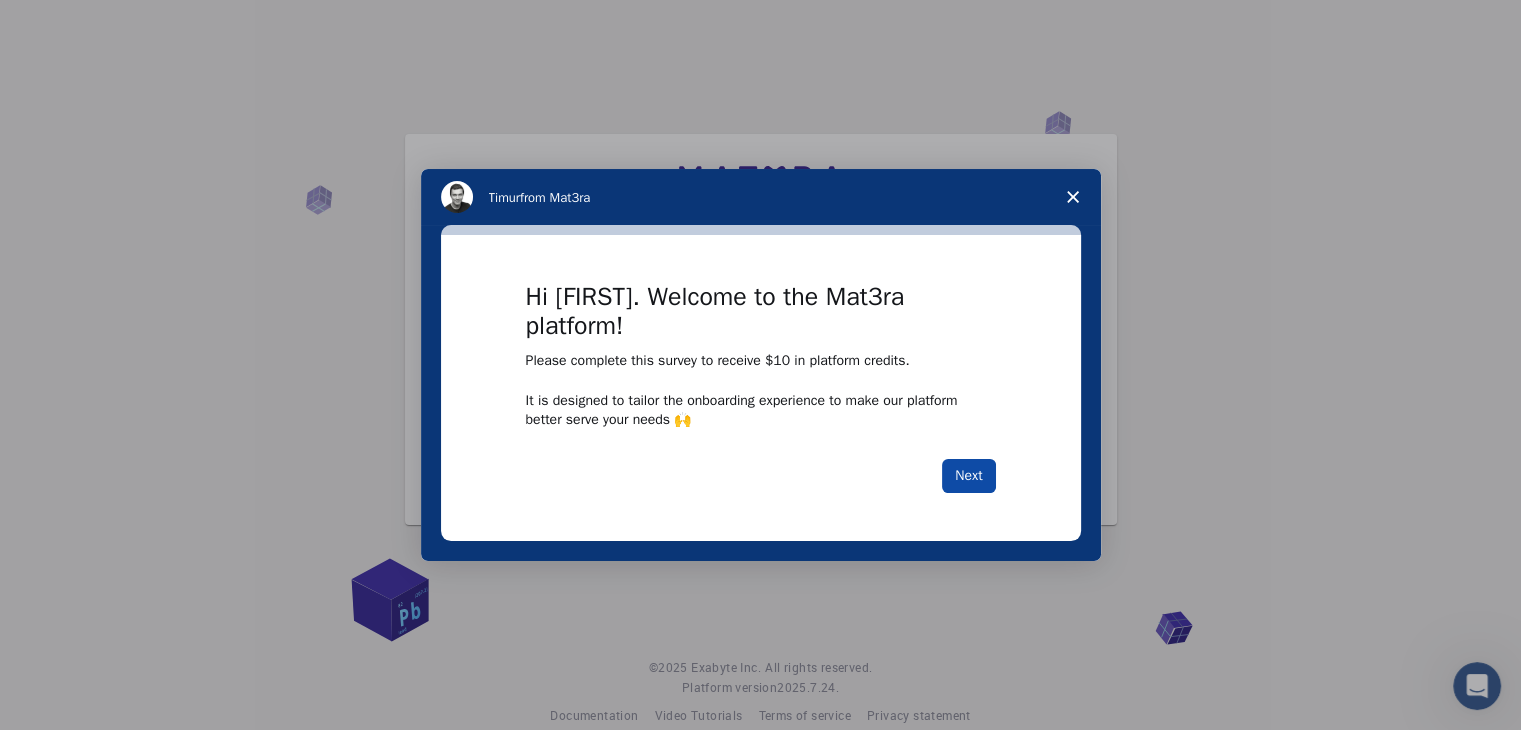 click on "Next" at bounding box center (968, 476) 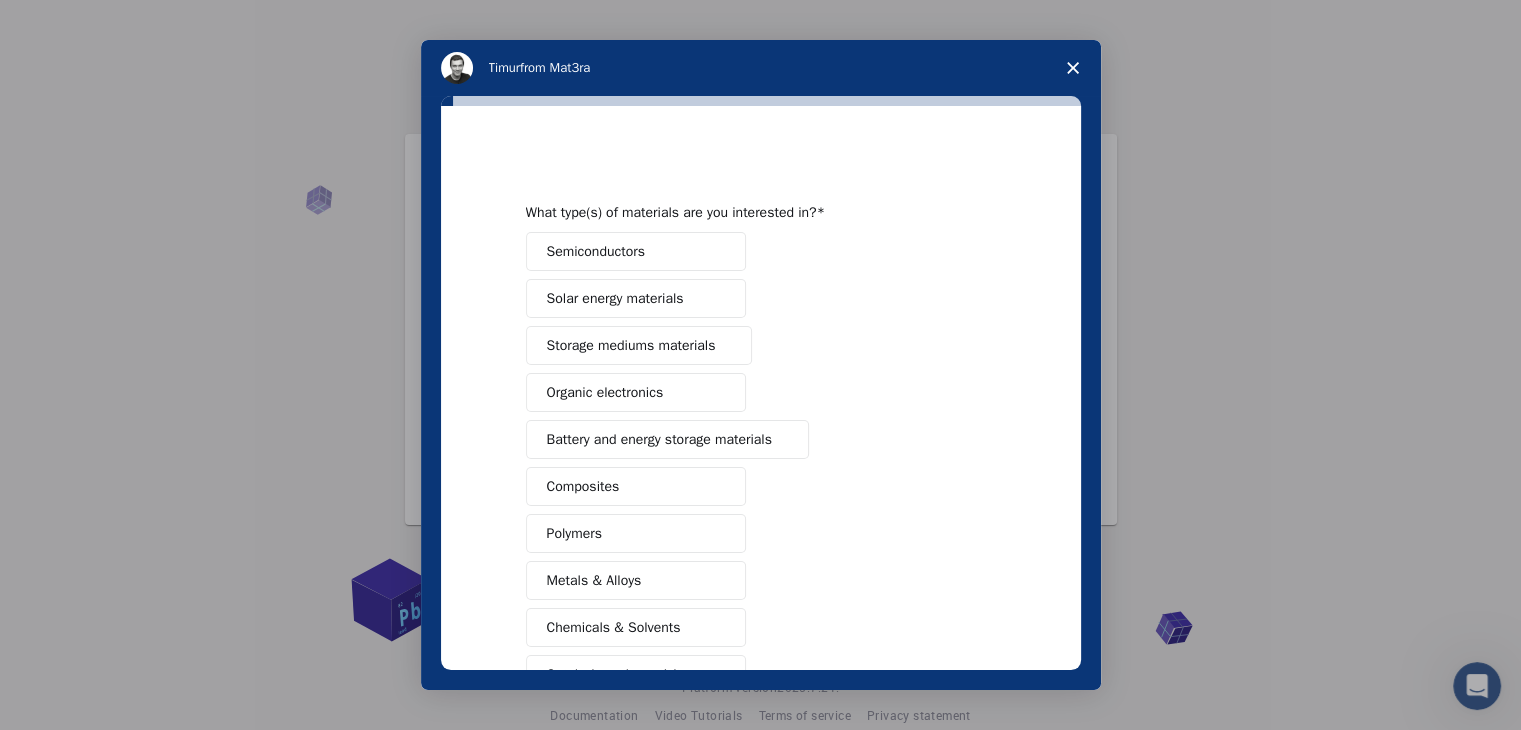 click at bounding box center (1073, 68) 